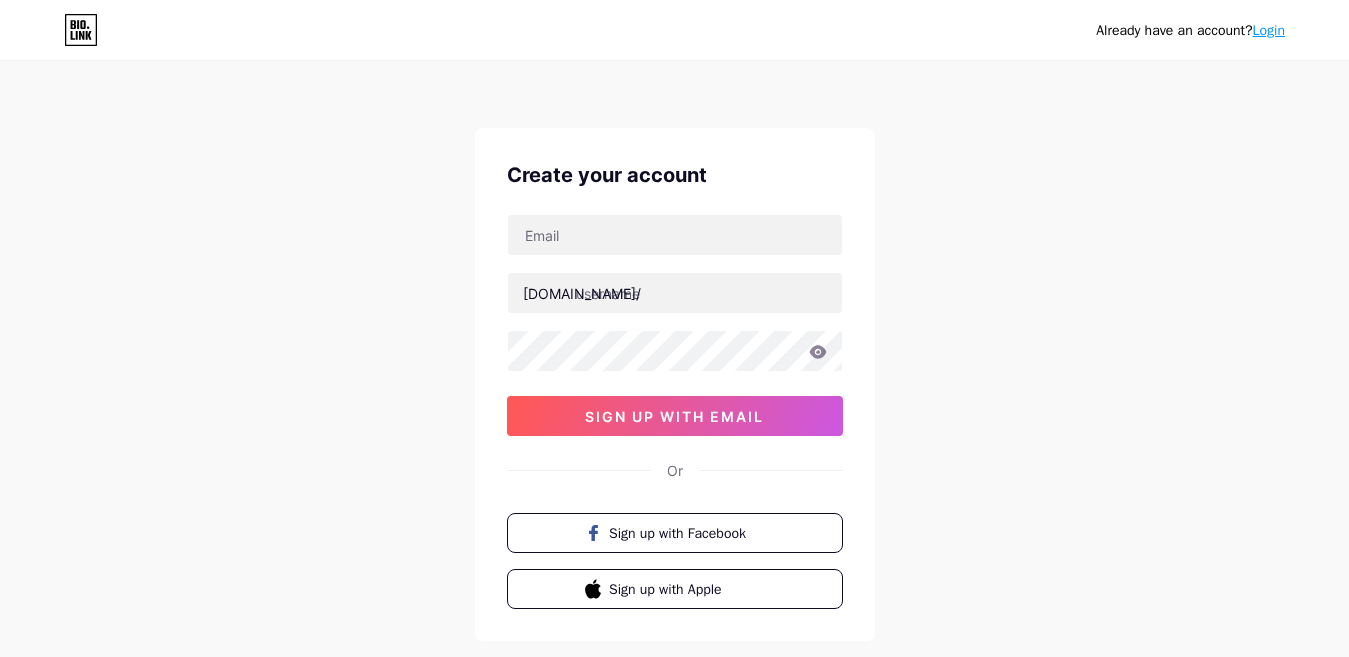 scroll, scrollTop: 0, scrollLeft: 0, axis: both 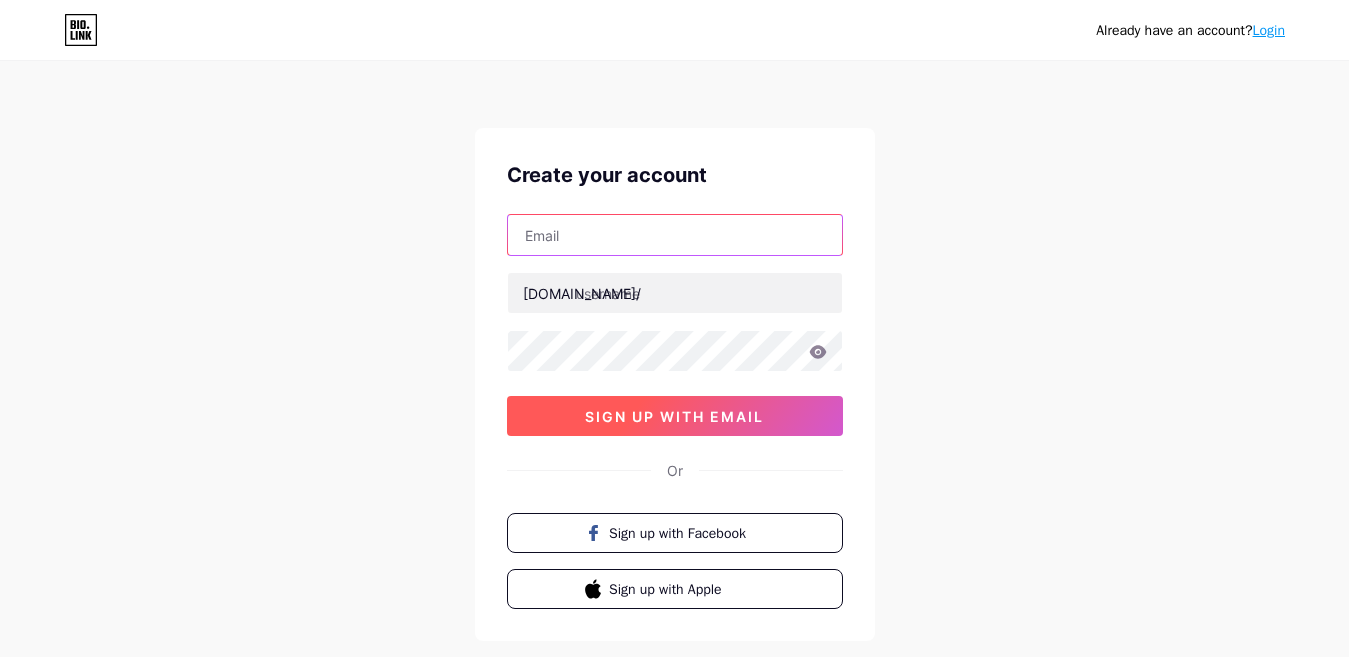 type on "[EMAIL_ADDRESS][DOMAIN_NAME]" 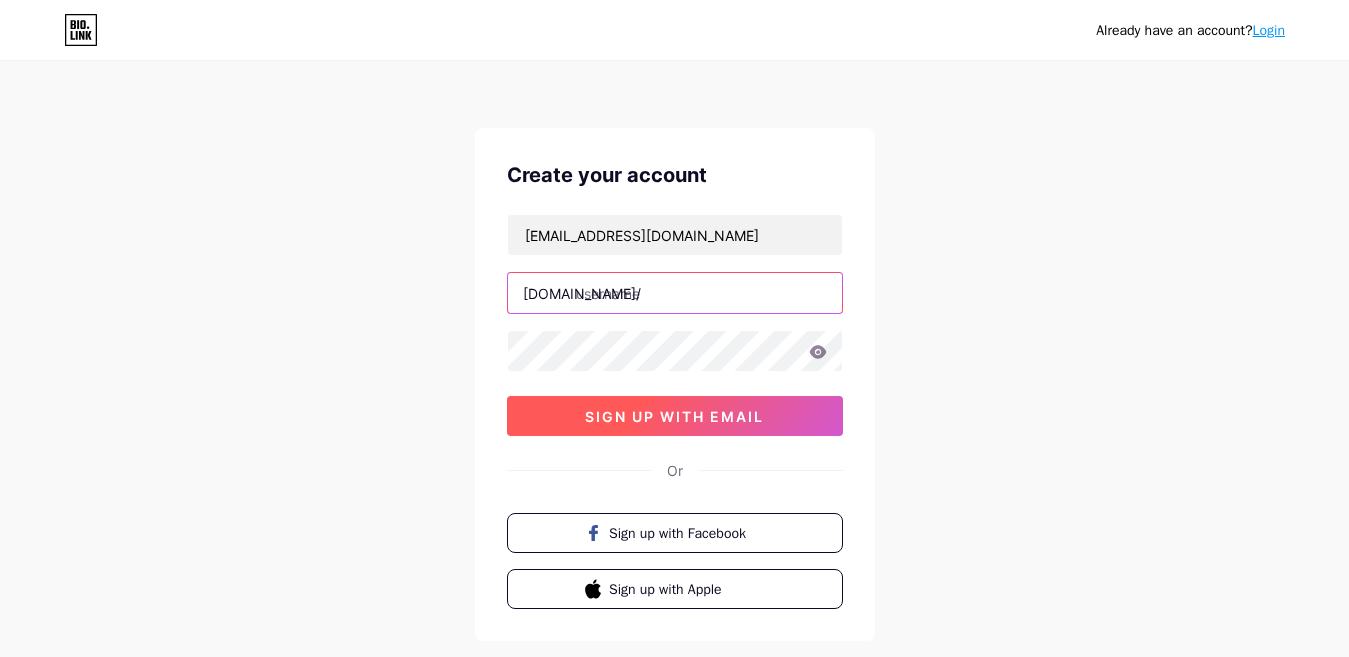 type on "queencitylocksmith" 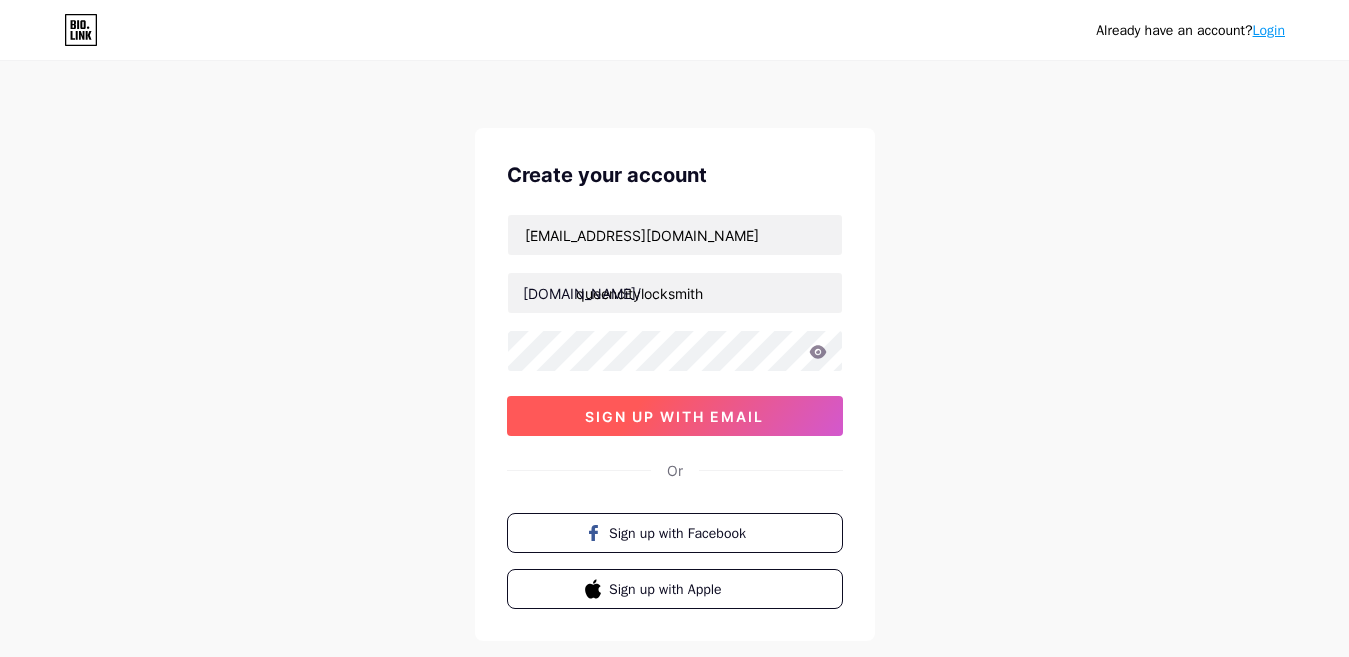 click on "sign up with email" at bounding box center (674, 416) 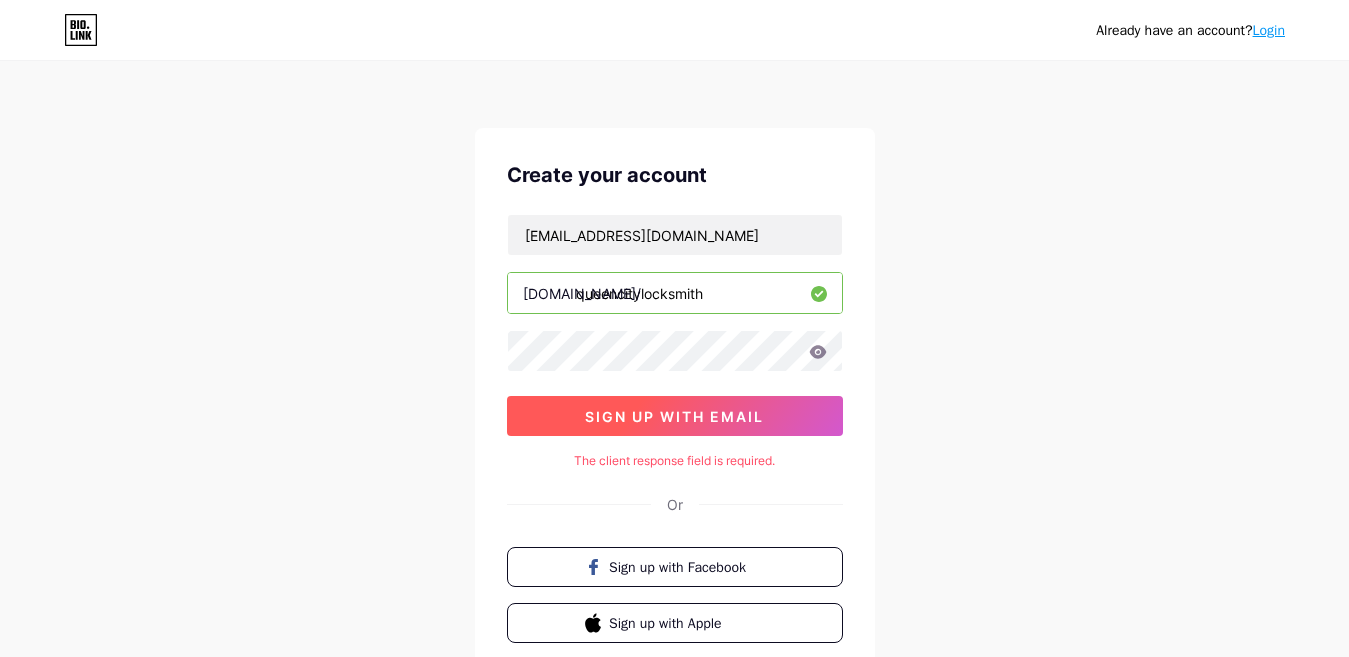 click on "sign up with email" at bounding box center [675, 416] 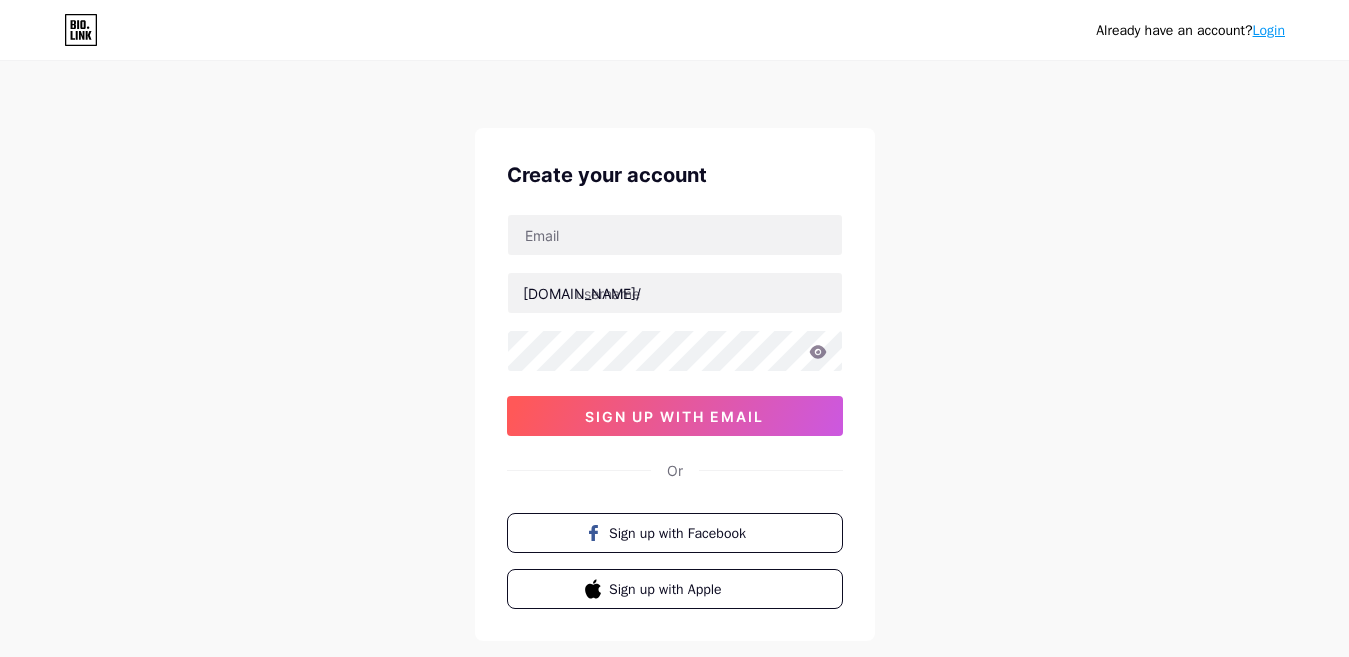 scroll, scrollTop: 0, scrollLeft: 0, axis: both 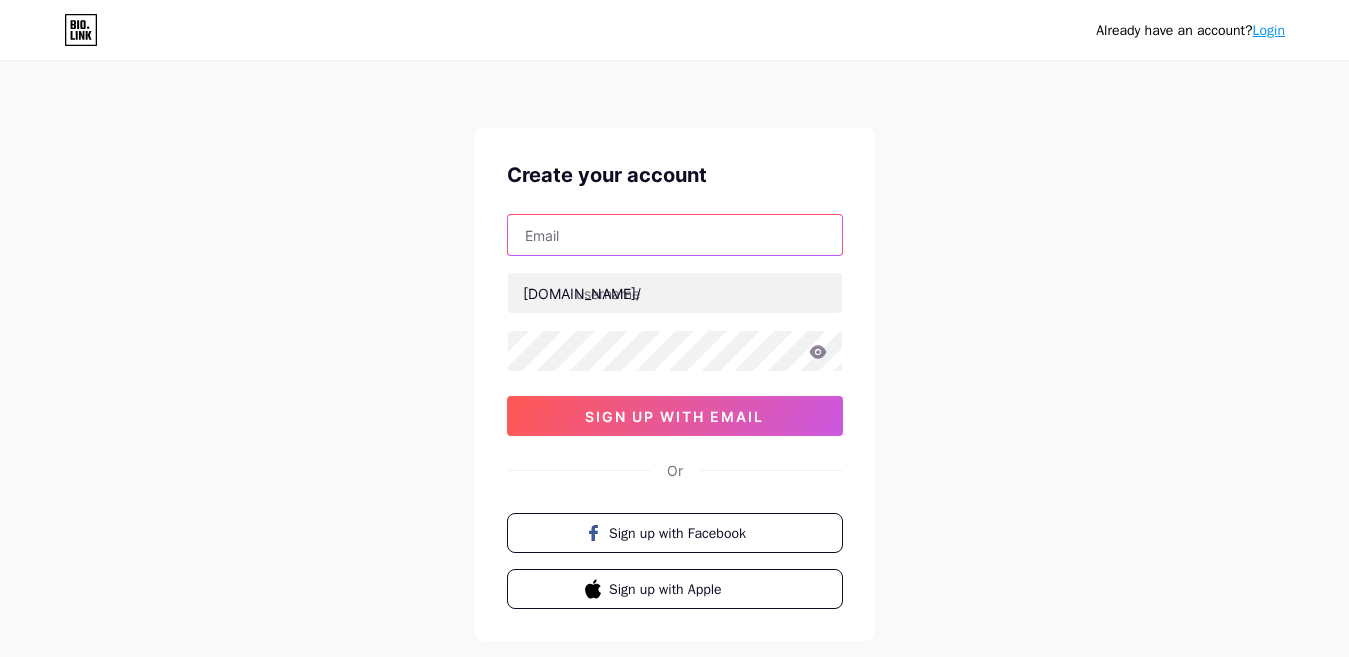 type on "[EMAIL_ADDRESS][DOMAIN_NAME]" 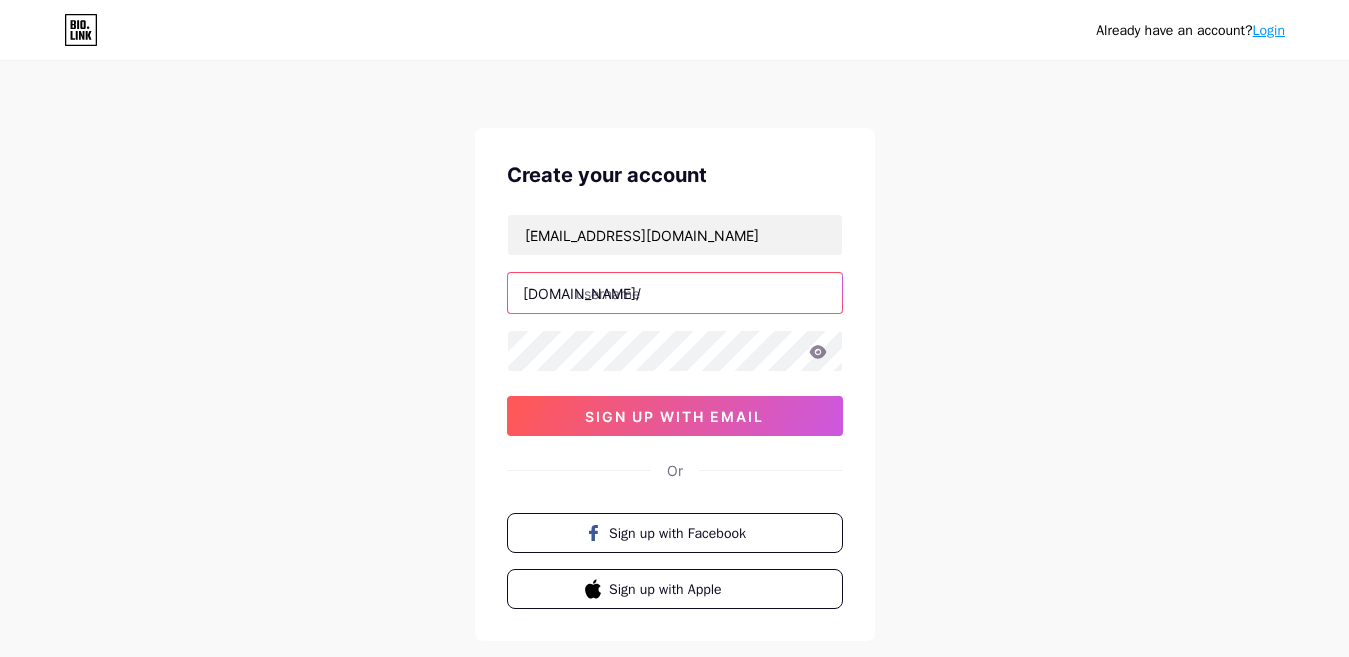 type on "queencitylocksmith" 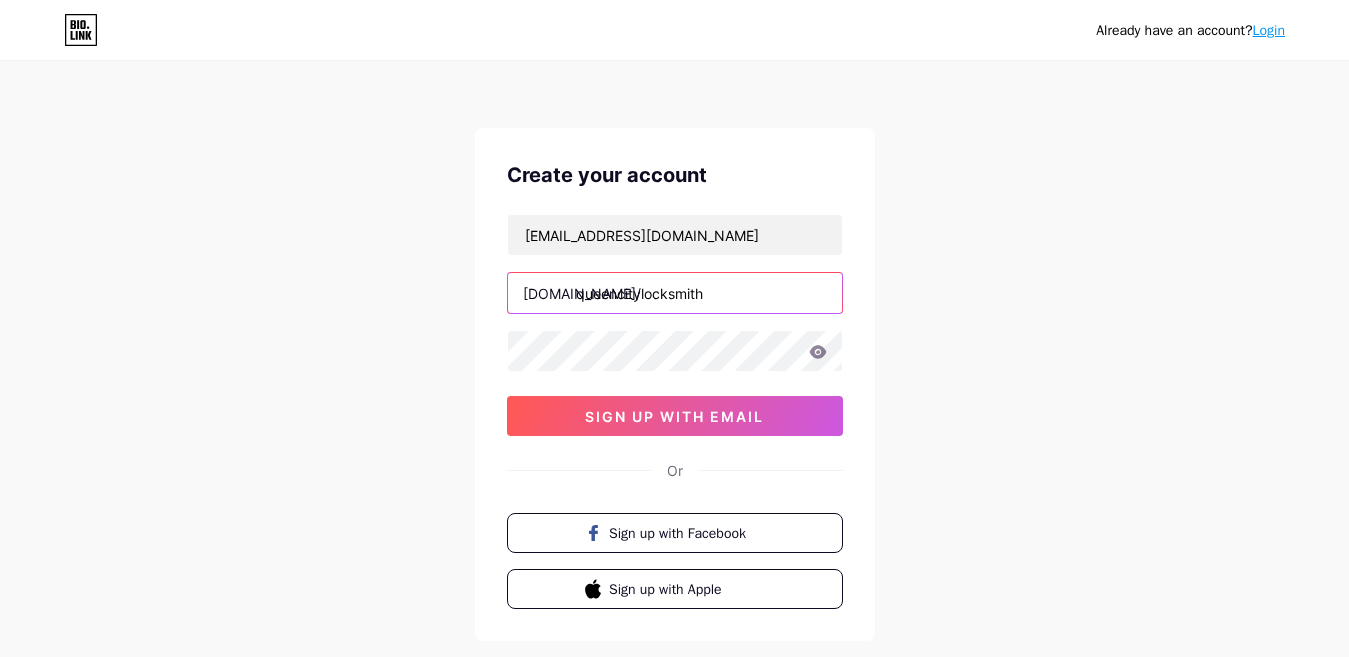 drag, startPoint x: 720, startPoint y: 312, endPoint x: 723, endPoint y: 301, distance: 11.401754 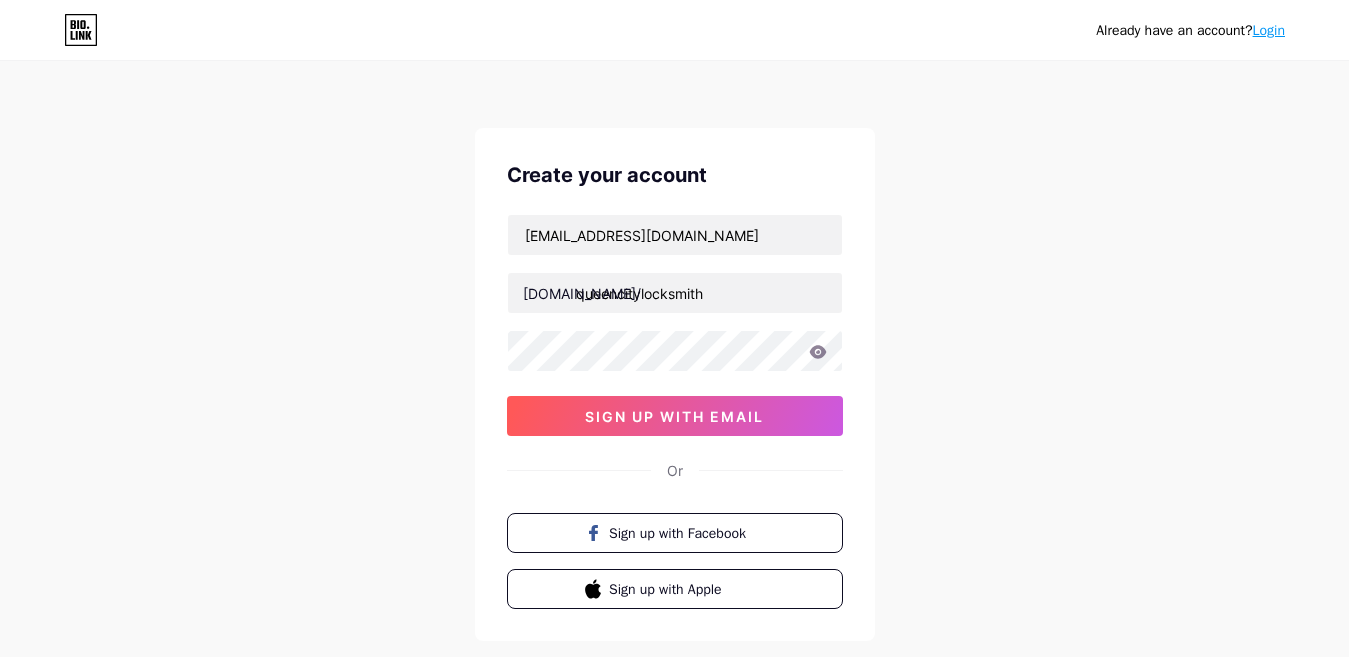 click on "[EMAIL_ADDRESS][DOMAIN_NAME]     [DOMAIN_NAME]/   queencitylocksmith                 03AFcWeA6ylN2ddcJnJLy_HtFNkloTrStNaM-9Ptdu0oVNXyh7Dt_YcHa15R1khn4du3yFfJAL37VUNbJCO8uGwRnZXELfFBkf7YDY9Tmz-F6657sFVGWhiWJ3pccNXi_H0VFNbyHfhHo-lW0lbWnAgoCWk2SNc0tHAQdGco15rwxpIzN6JZ4JFEE6G1q5kmzptk7EhrydbDNWoi0M09naZ82Cqd5lLyW9INaQU0-DIeXuQEakzeu4EHWF2mdJov6w7PLmWHuF1ng_-JrZldgo2FvUMDFzGDPctMgVBohFU9WVztWlR2I7nM6yjPBwsSiRbCYSTshYZkeD9D7fMZvqUTEZ-GaGaY5EsFNn2hHmSqDEyTrBRlzo_rDvNJuCB4U5l14Eqd60uJu383xdF2wDMZqehj7Z57FXzO7c6sGpV69IN2rAcvOgu8crNuSfSjaKcXroI1LYZLB0HoBsCAg8gsFQ-Md8qICCYabr8yv-PgB_ZmZRz6g4ESqpLAjLi4ALNHLpjFU2suU67ozZodFrfcBAm3vS339BpObgs6oZA53Hd3P8lNrM6Qk5BQoJzoMPmLi9_t-E5b3-h-UM_EMYSPPhnQHEp8ixnEzLrJY6tw7Lpf8nYpkLyIP2gCECINcjsrIZuSkA_feml6tf3rn6UXeIr0Anq53p0aIKHZ7UwhApfLZagNJ16CvF3bfWYRfrRRs9Lc8GNHo4cfkO8fH5ol6zwZ0dGcSlH-0azuAxG18gcsJ5SmdTpnzrczwBXps22O3YtLbivC-xnVx1gc72VRQRD6oVlWQw0ZxFuaqDl7mdhti2AgDU_59bRHmhf0lIFSpvgNi_0kqNUcIO8OnnN3WxkVKtC7jQDr45ot9PzbZMG-beRIaywseVX0NLGr6hS9CZdwVgfRwW8XeZtOZYsUBkXT1HJ0FoZQ" at bounding box center (675, 325) 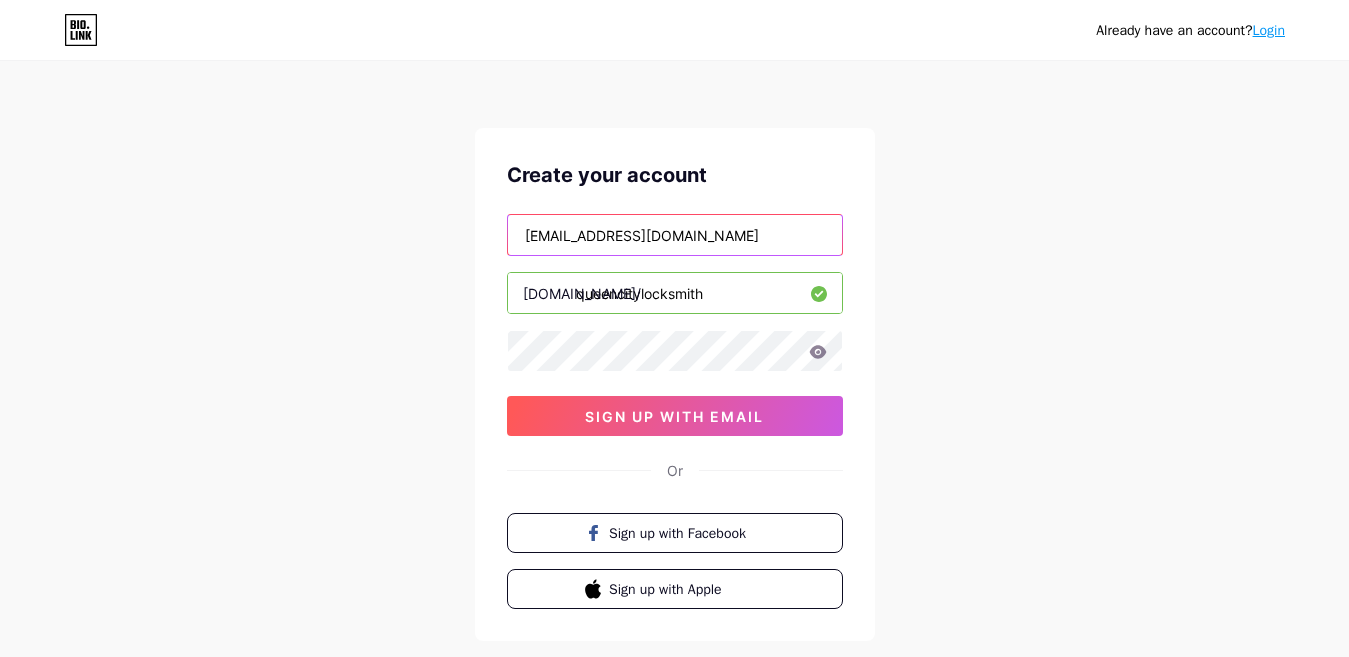 click on "[EMAIL_ADDRESS][DOMAIN_NAME]" at bounding box center [675, 235] 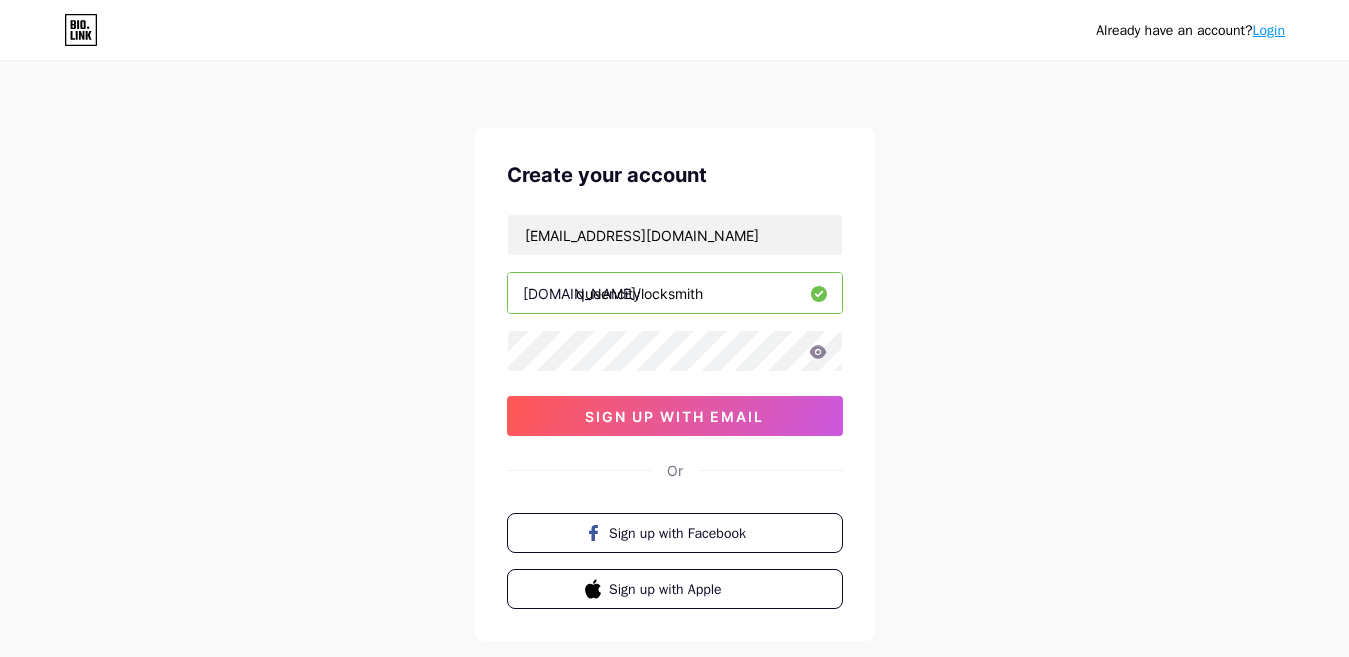 click on "Already have an account?  Login   Create your account     [EMAIL_ADDRESS][DOMAIN_NAME]     [DOMAIN_NAME]/   queencitylocksmith                     sign up with email         Or       Sign up with Facebook
Sign up with Apple
By signing up, you agree to our  Terms of Service  and  Privacy Policy ." at bounding box center [674, 382] 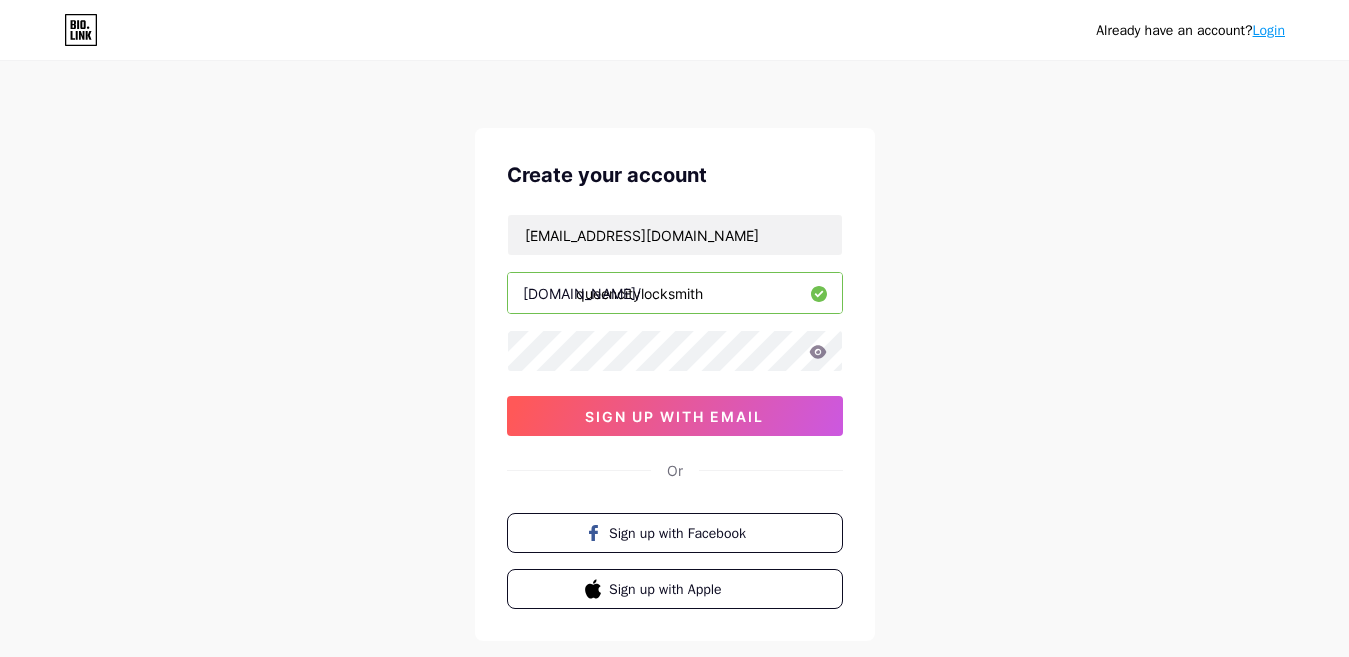 click on "Already have an account?  Login   Create your account     [EMAIL_ADDRESS][DOMAIN_NAME]     [DOMAIN_NAME]/   queencitylocksmith                     sign up with email         Or       Sign up with Facebook
Sign up with Apple
By signing up, you agree to our  Terms of Service  and  Privacy Policy ." at bounding box center [674, 382] 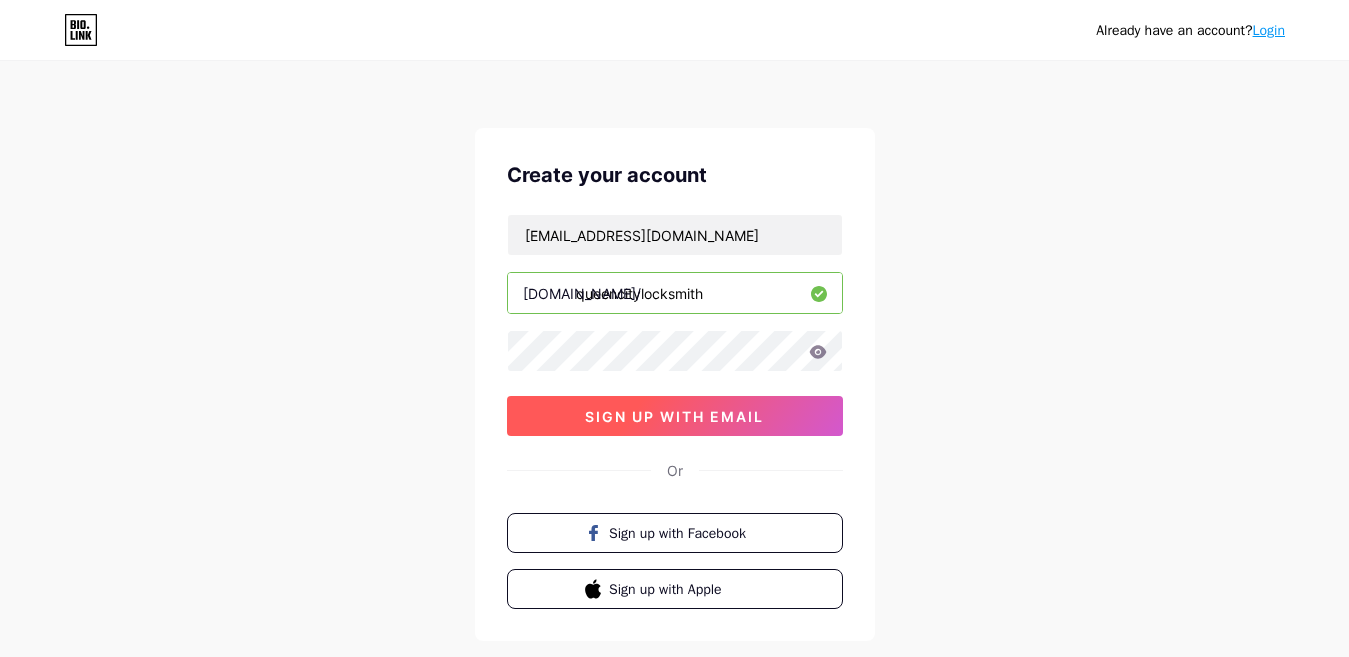 click on "sign up with email" at bounding box center [675, 416] 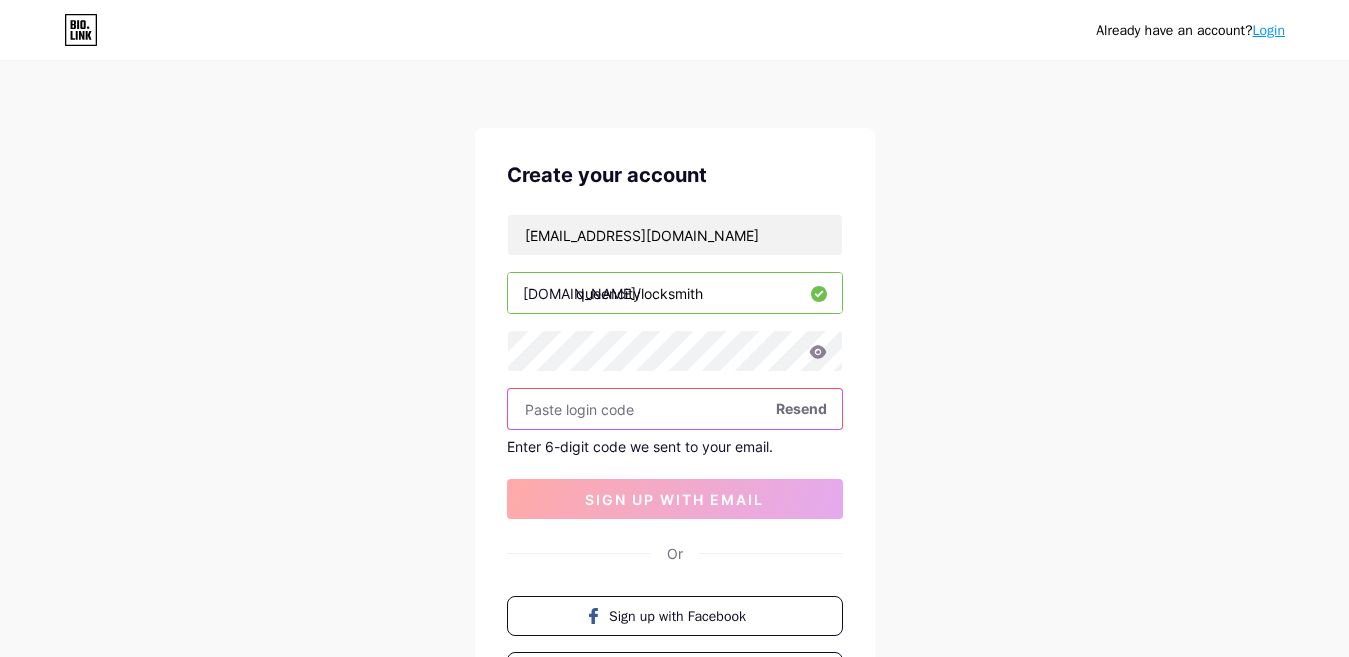 paste on "117556" 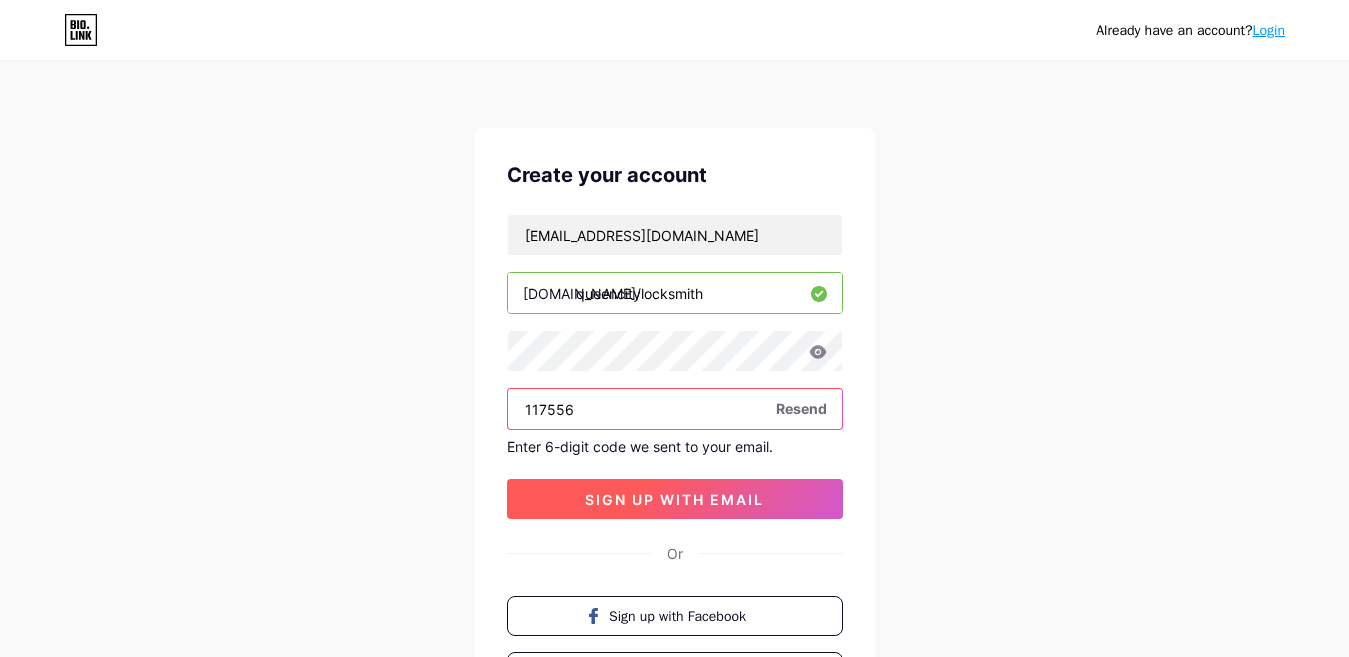 type on "117556" 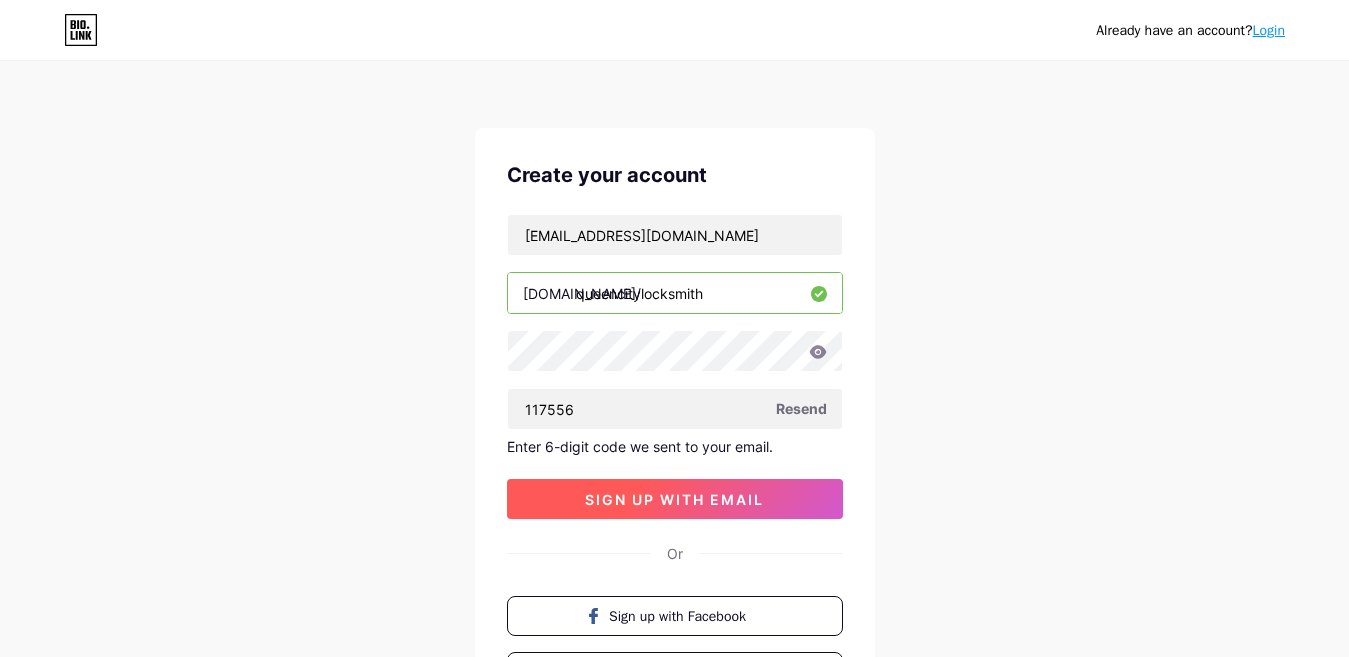 click on "sign up with email" at bounding box center [674, 499] 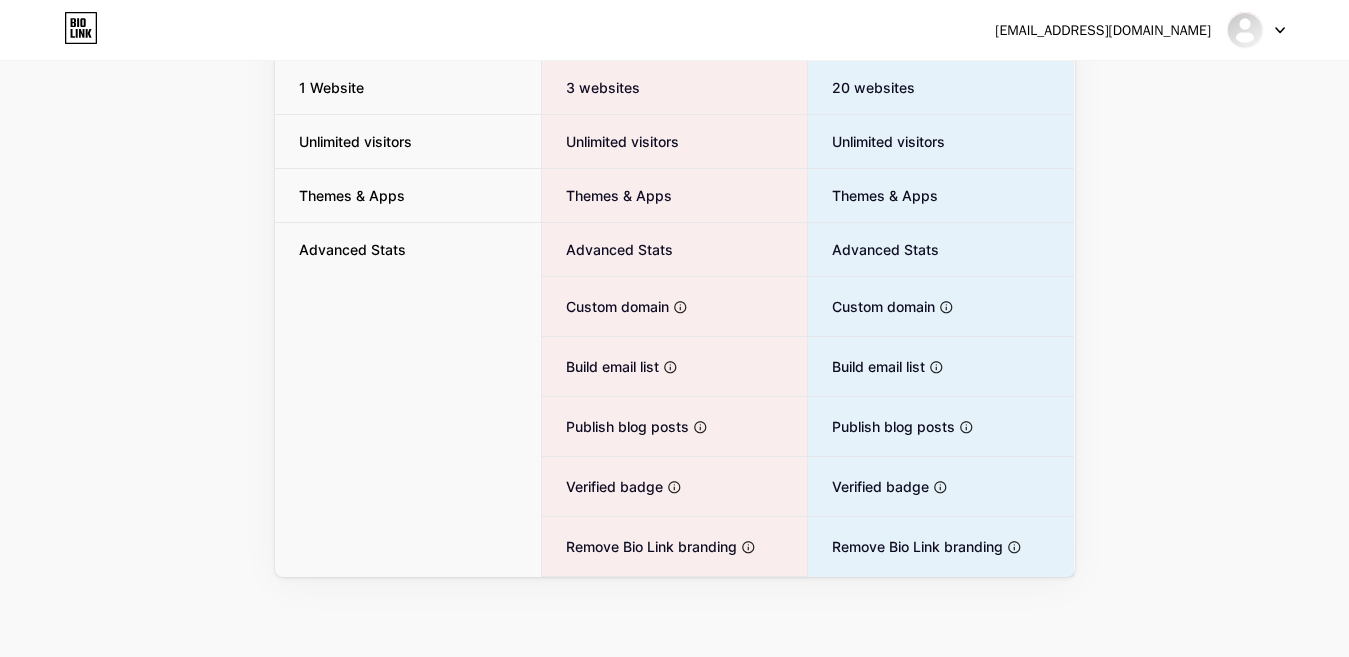 scroll, scrollTop: 0, scrollLeft: 0, axis: both 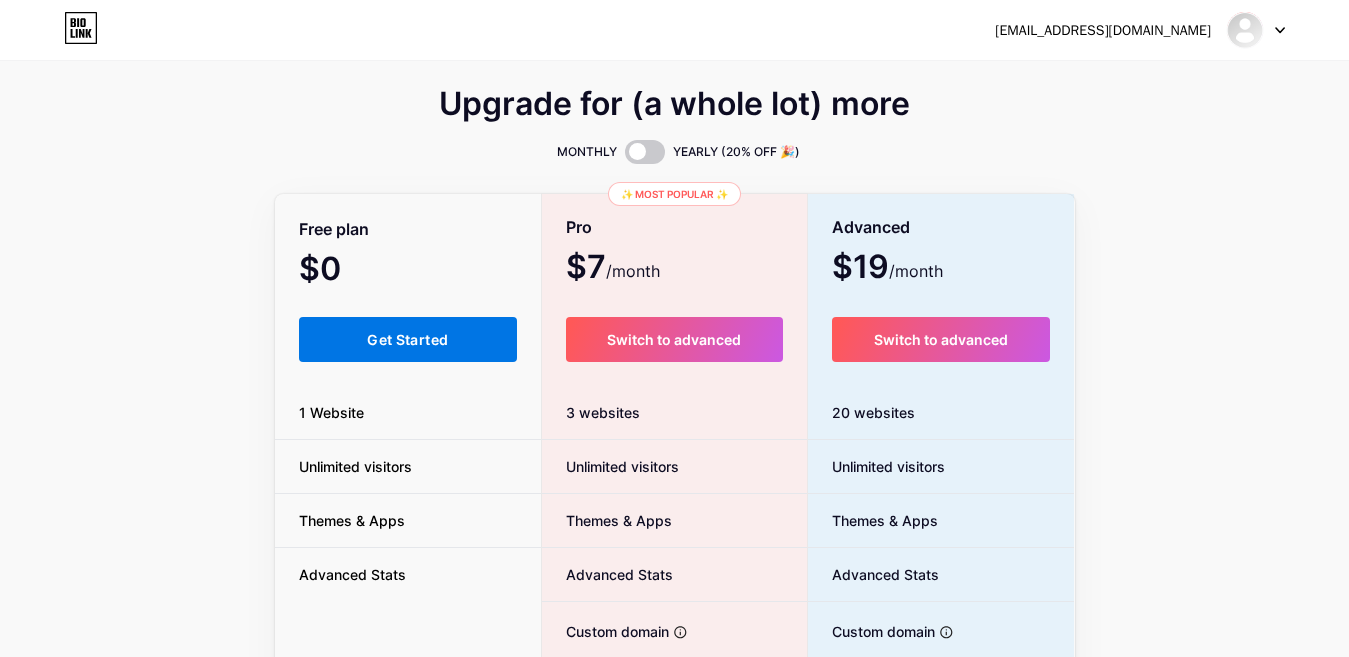 click on "Get Started" at bounding box center [408, 339] 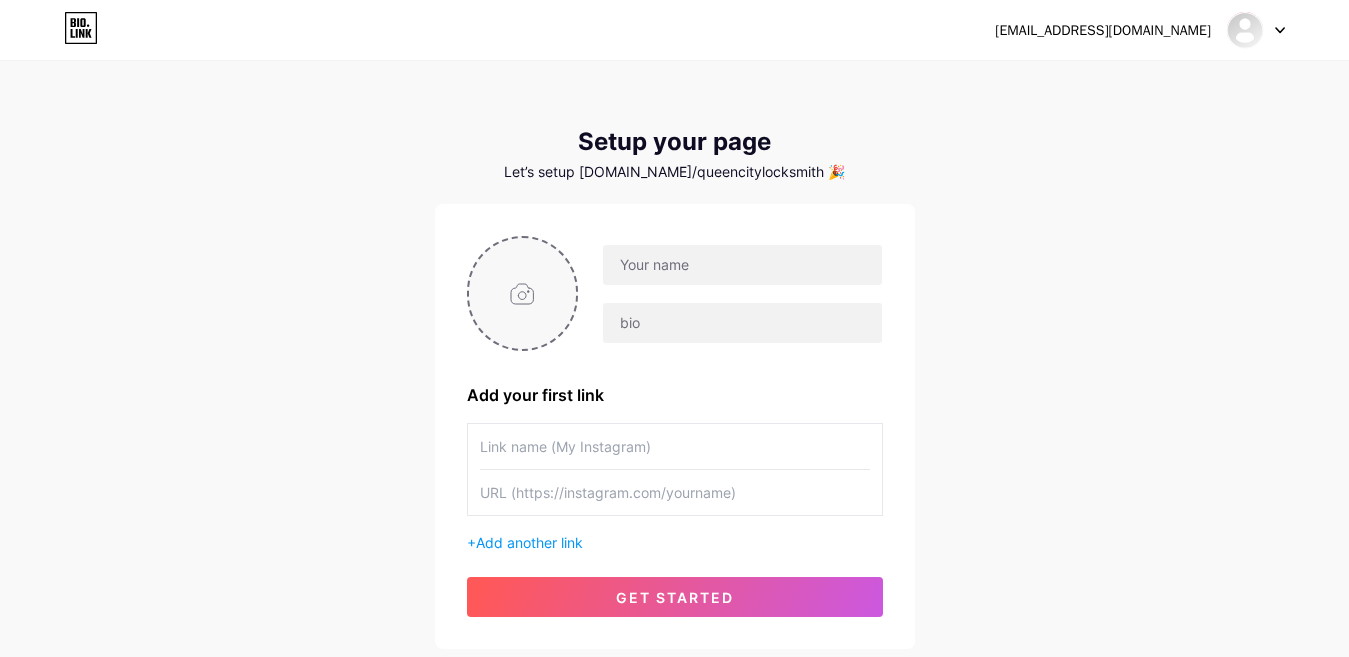 click at bounding box center (523, 293) 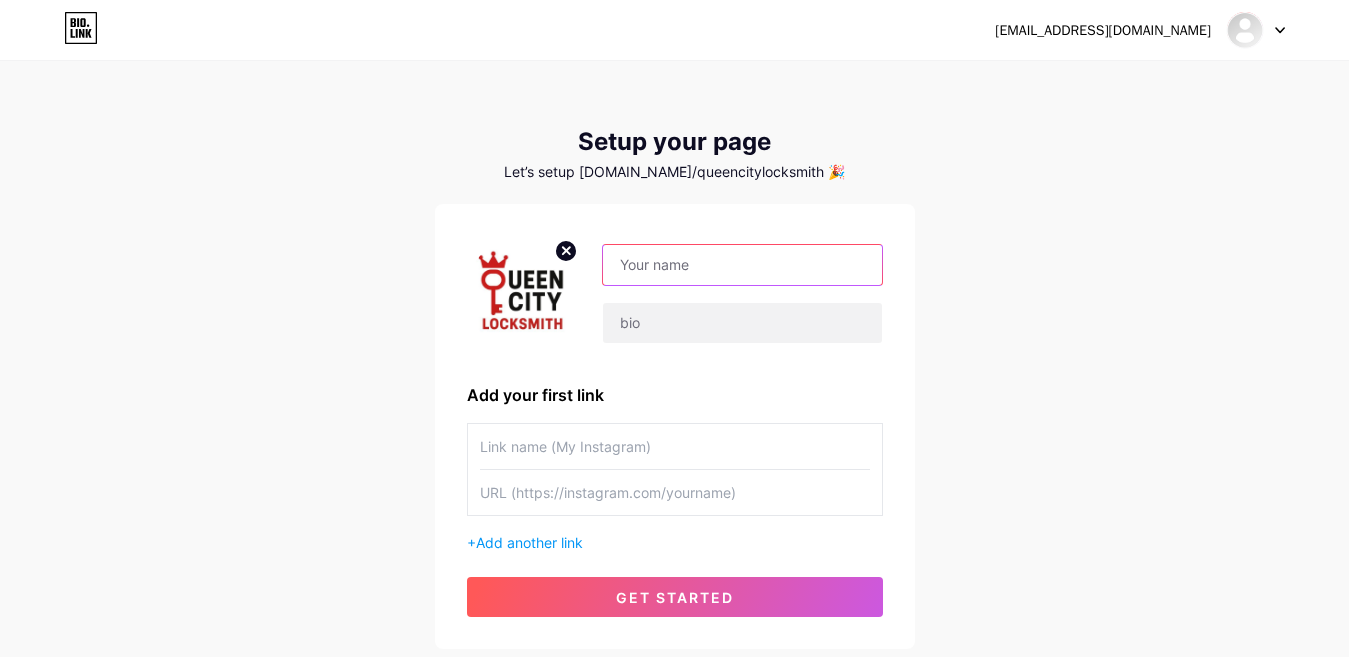 type on "At [GEOGRAPHIC_DATA], we’re proud to be your go-to locksmith in [GEOGRAPHIC_DATA], offering dependable, affordable, and fast locksmith services 24/7. Whether you’re locked out of your car, need a new set of keys, or want to upgrade your home or business security, our licensed and experienced technicians are here to help. With a focus on quick response and customer satisfaction, we’ve earned the trust of homeowners, drivers, and business owners across [GEOGRAPHIC_DATA][DOMAIN_NAME] Mail : [EMAIL_ADDRESS][DOMAIN_NAME]" 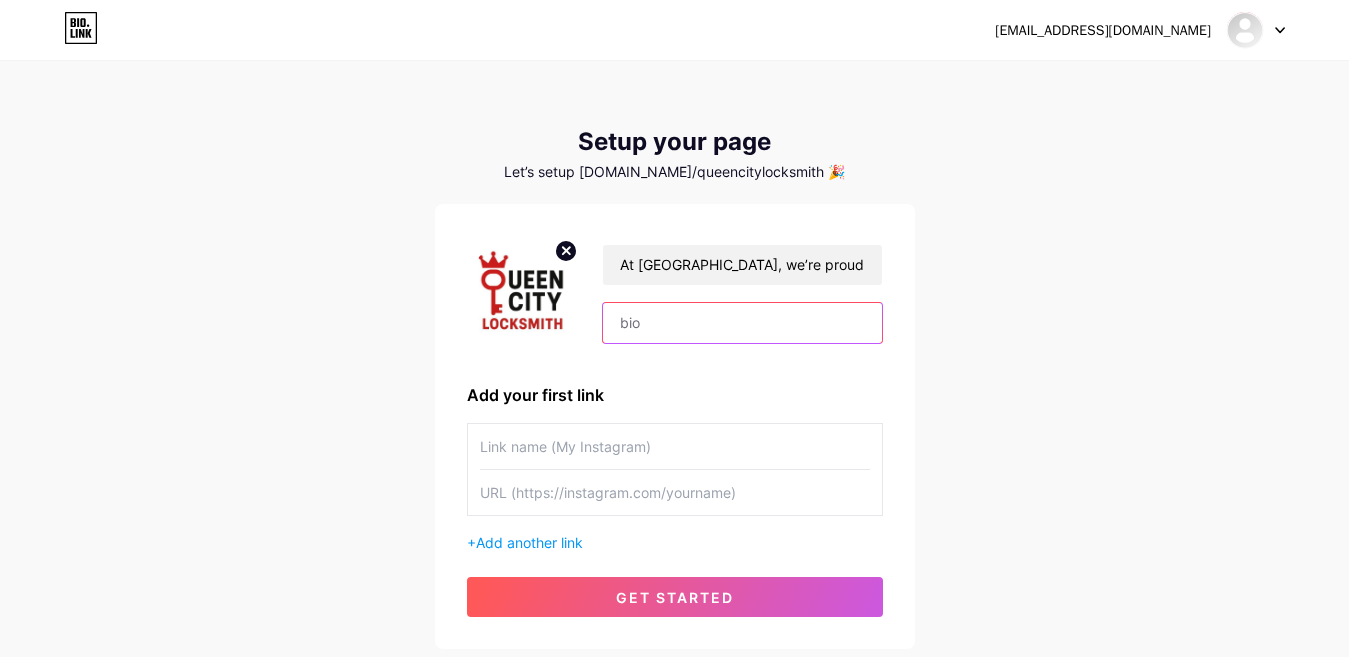 type on "At [GEOGRAPHIC_DATA], we’re proud to be your go-to locksmith in [GEOGRAPHIC_DATA], offering dependable, affordable, and fast locksmith services 24/7. Whether you’re locked out of your car, need a new set of keys, or want to upgrade your home or business security, our licensed and experienced technicians are here to help. With a focus on quick response and customer satisfaction, we’ve earned the trust of homeowners, drivers, and business owners across [GEOGRAPHIC_DATA][DOMAIN_NAME] Mail : [EMAIL_ADDRESS][DOMAIN_NAME]" 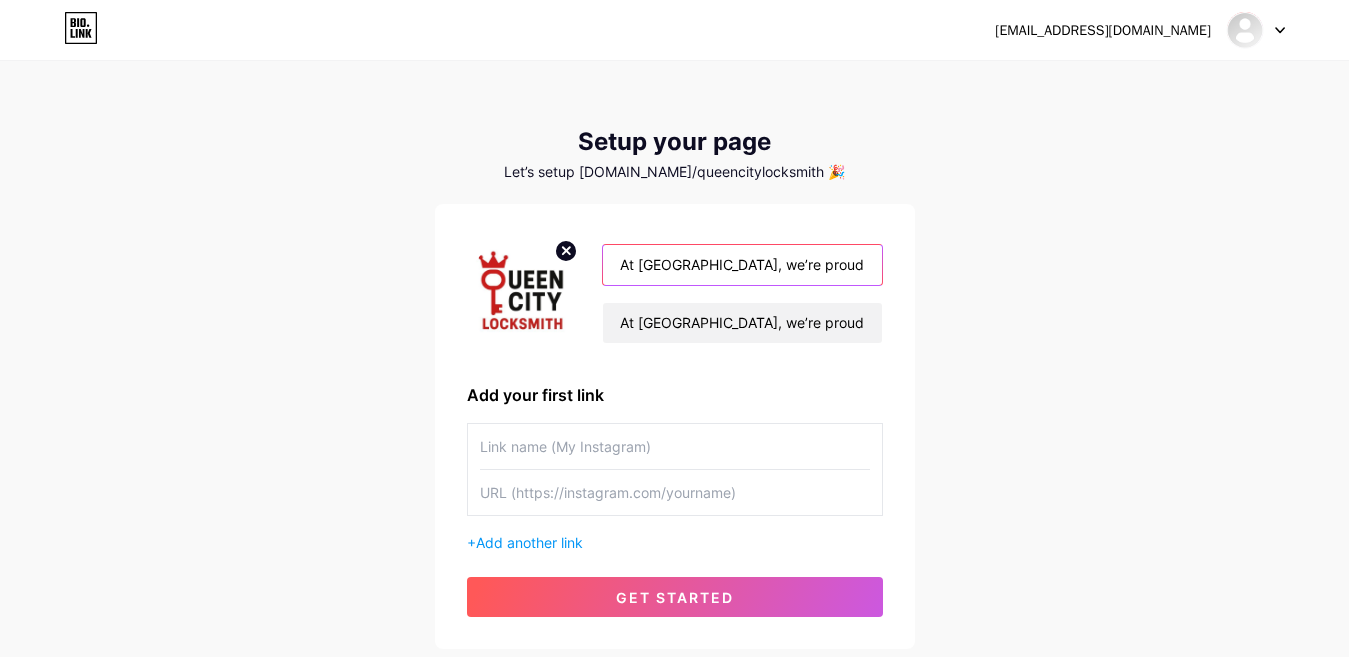 click on "At [GEOGRAPHIC_DATA], we’re proud to be your go-to locksmith in [GEOGRAPHIC_DATA], offering dependable, affordable, and fast locksmith services 24/7. Whether you’re locked out of your car, need a new set of keys, or want to upgrade your home or business security, our licensed and experienced technicians are here to help. With a focus on quick response and customer satisfaction, we’ve earned the trust of homeowners, drivers, and business owners across [GEOGRAPHIC_DATA][DOMAIN_NAME] Mail : [EMAIL_ADDRESS][DOMAIN_NAME]" at bounding box center (742, 265) 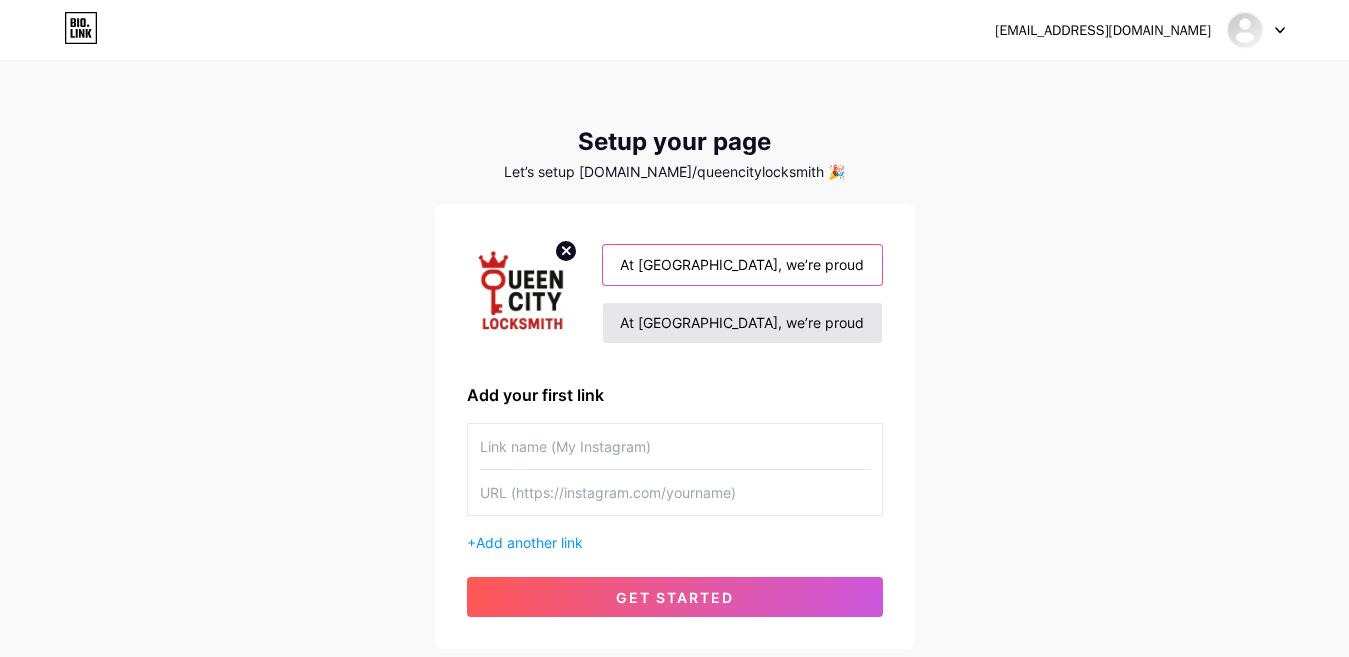 paste on "QUEEN CITY LOCKSMITH" 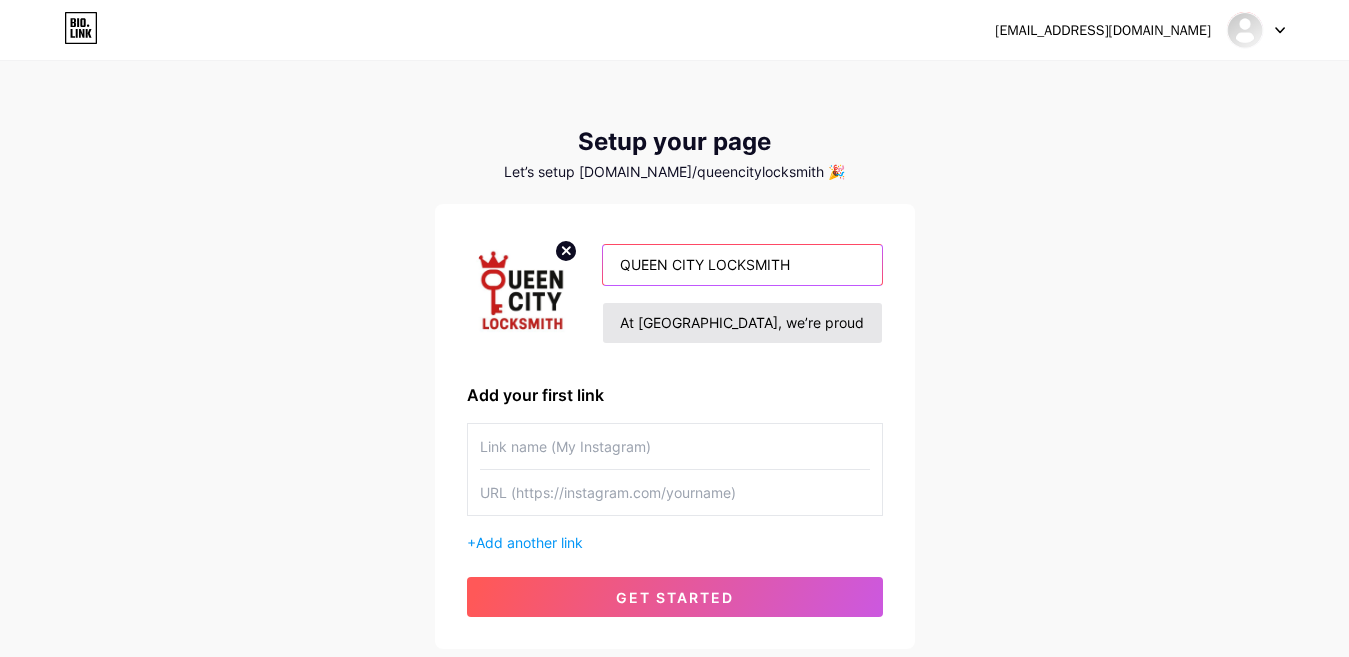 type on "QUEEN CITY LOCKSMITH" 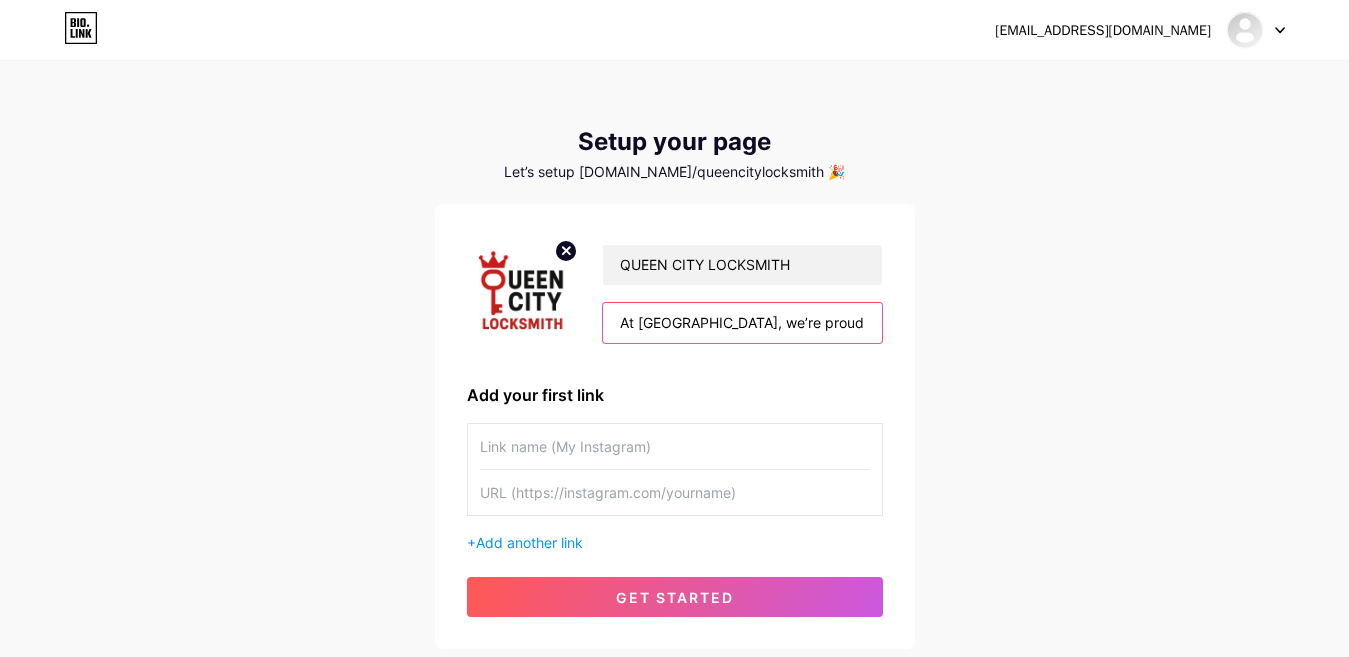 click on "At [GEOGRAPHIC_DATA], we’re proud to be your go-to locksmith in [GEOGRAPHIC_DATA], offering dependable, affordable, and fast locksmith services 24/7. Whether you’re locked out of your car, need a new set of keys, or want to upgrade your home or business security, our licensed and experienced technicians are here to help. With a focus on quick response and customer satisfaction, we’ve earned the trust of homeowners, drivers, and business owners across [GEOGRAPHIC_DATA][DOMAIN_NAME] Mail : [EMAIL_ADDRESS][DOMAIN_NAME]" at bounding box center [742, 323] 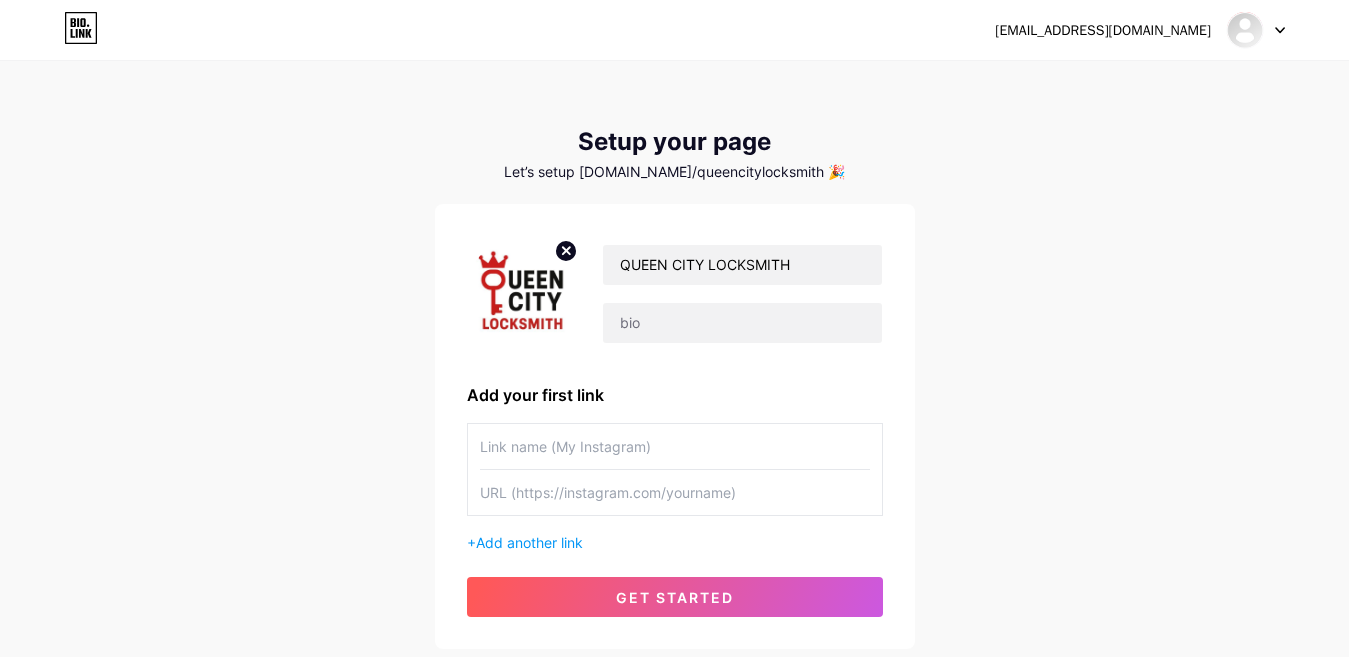 drag, startPoint x: 967, startPoint y: 378, endPoint x: 806, endPoint y: 406, distance: 163.41664 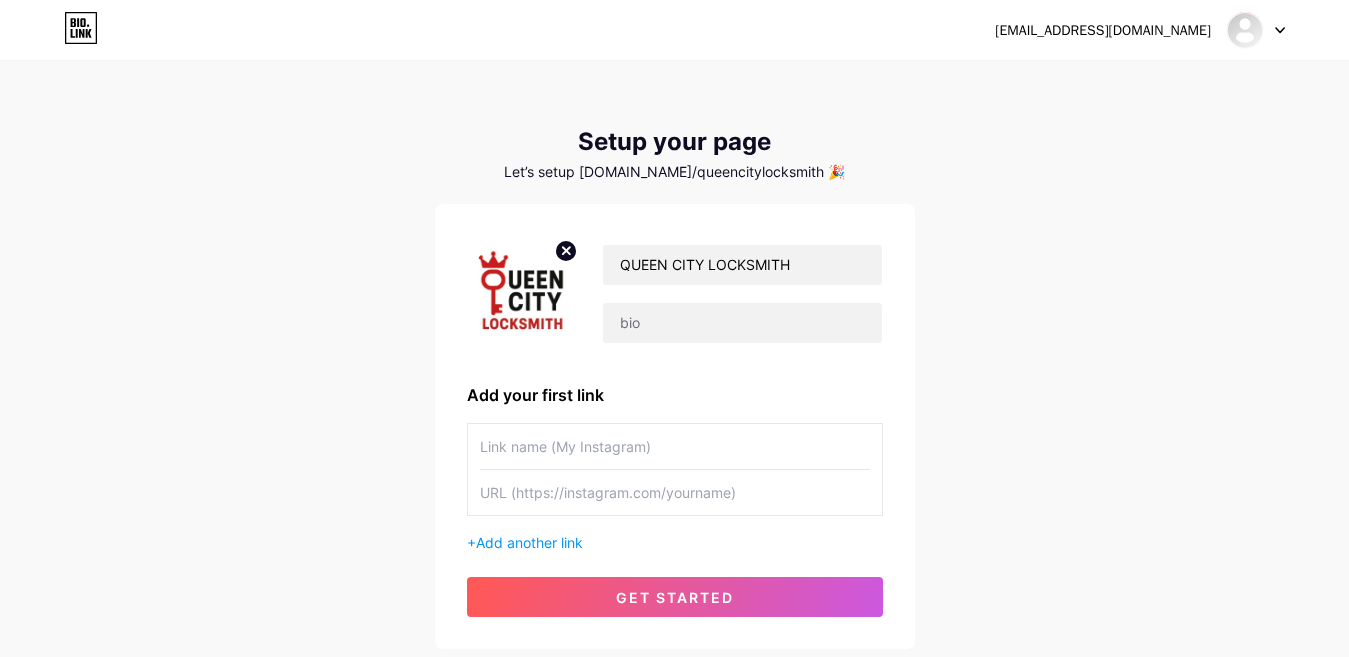 click on "[EMAIL_ADDRESS][DOMAIN_NAME]           Dashboard     Logout   Setup your page   Let’s setup [DOMAIN_NAME]/queencitylocksmith 🎉               [GEOGRAPHIC_DATA]         Add your first link
+  Add another link     get started" at bounding box center (674, 356) 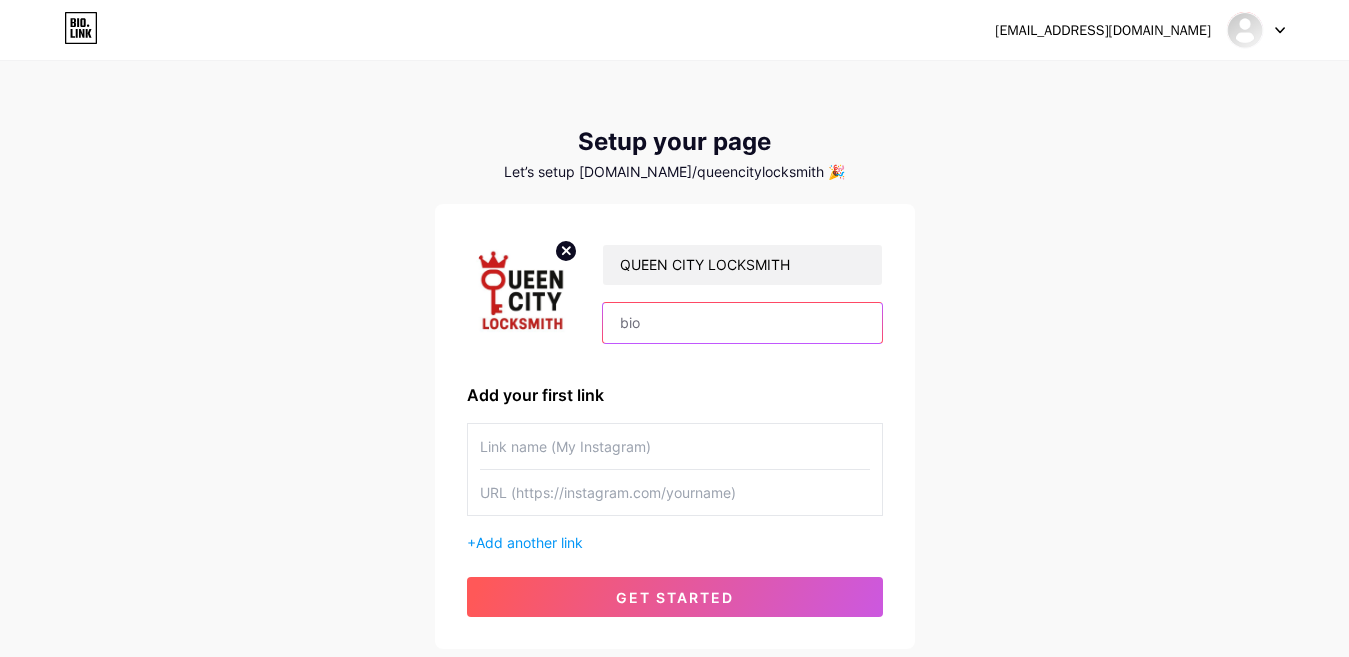 click at bounding box center (742, 323) 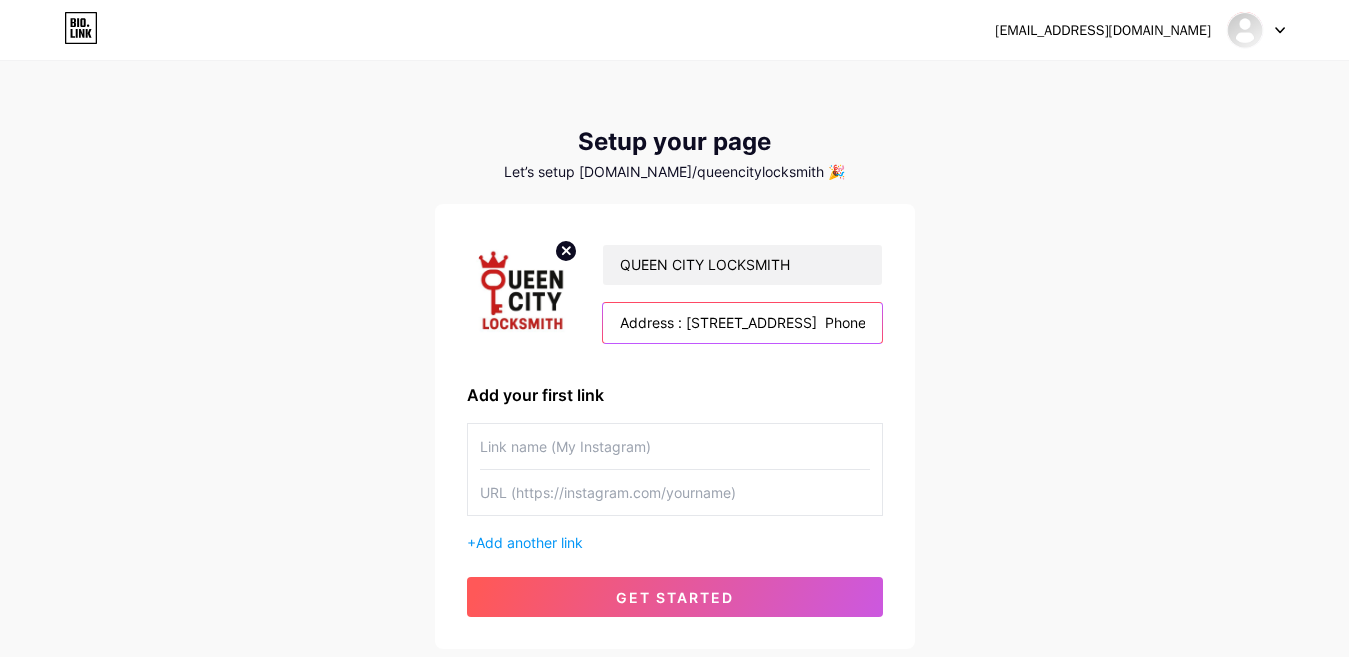 scroll, scrollTop: 0, scrollLeft: 3170, axis: horizontal 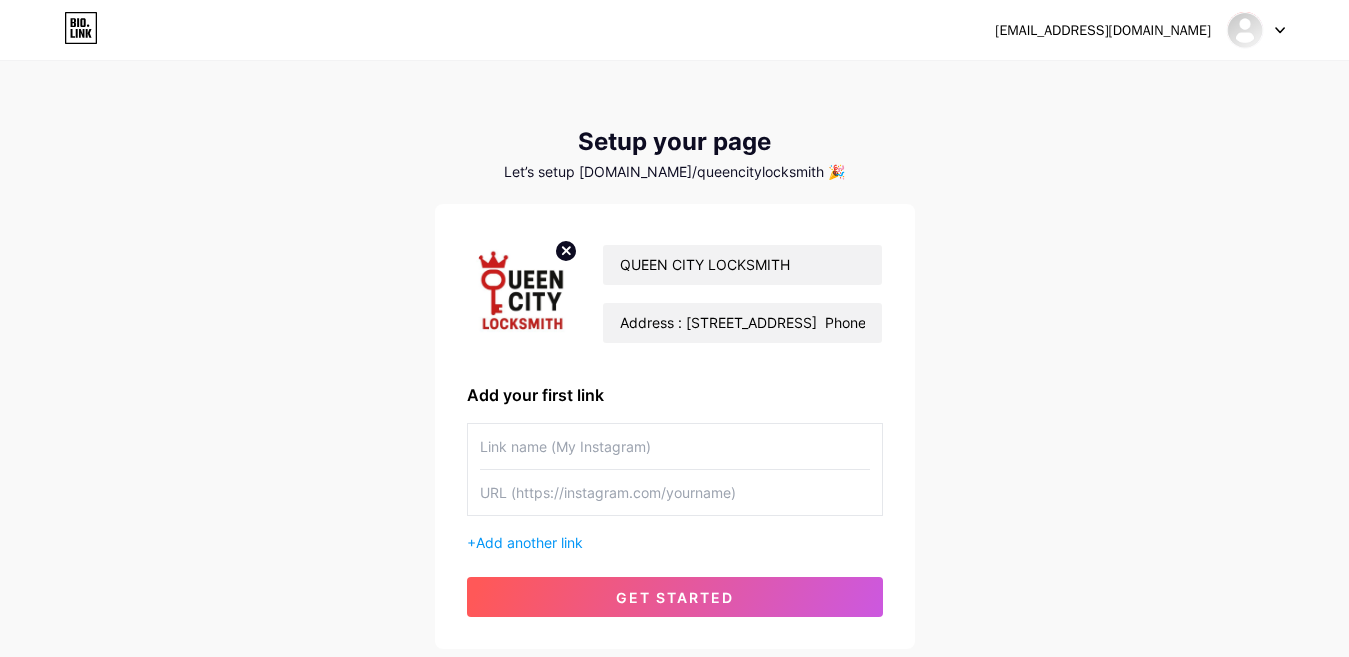 click on "[EMAIL_ADDRESS][DOMAIN_NAME]           Dashboard     Logout   Setup your page   Let’s setup [DOMAIN_NAME]/[GEOGRAPHIC_DATA] 🎉               [GEOGRAPHIC_DATA]     Address : [STREET_ADDRESS]  Phone : [PHONE_NUMBER]  At [GEOGRAPHIC_DATA], we’re proud to be your go-to locksmith in [GEOGRAPHIC_DATA], offering dependable, affordable, and fast locksmith services 24/7. Whether you’re locked out of your car, need a new set of keys, or want to upgrade your home or business security, our licensed and experienced technicians are here to help. With a focus on quick response and customer satisfaction, we’ve earned the trust of homeowners, drivers,     Add your first link
+  Add another link     get started" at bounding box center [674, 356] 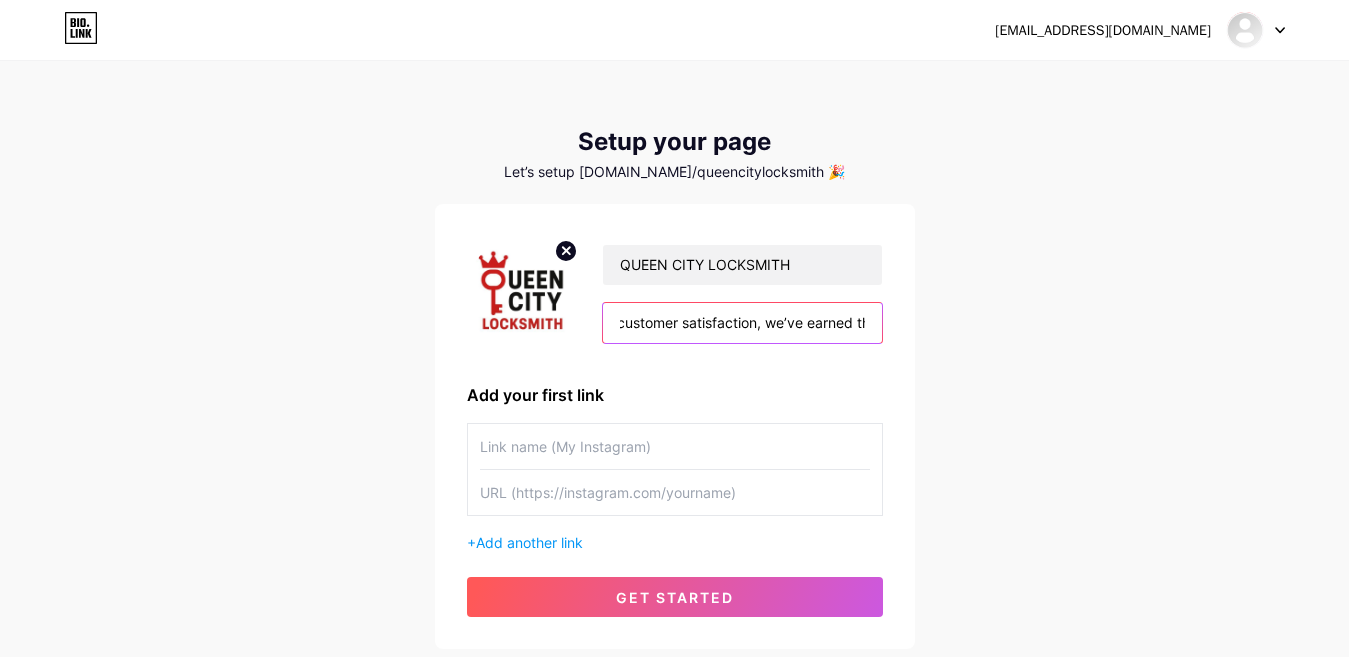 scroll, scrollTop: 0, scrollLeft: 3170, axis: horizontal 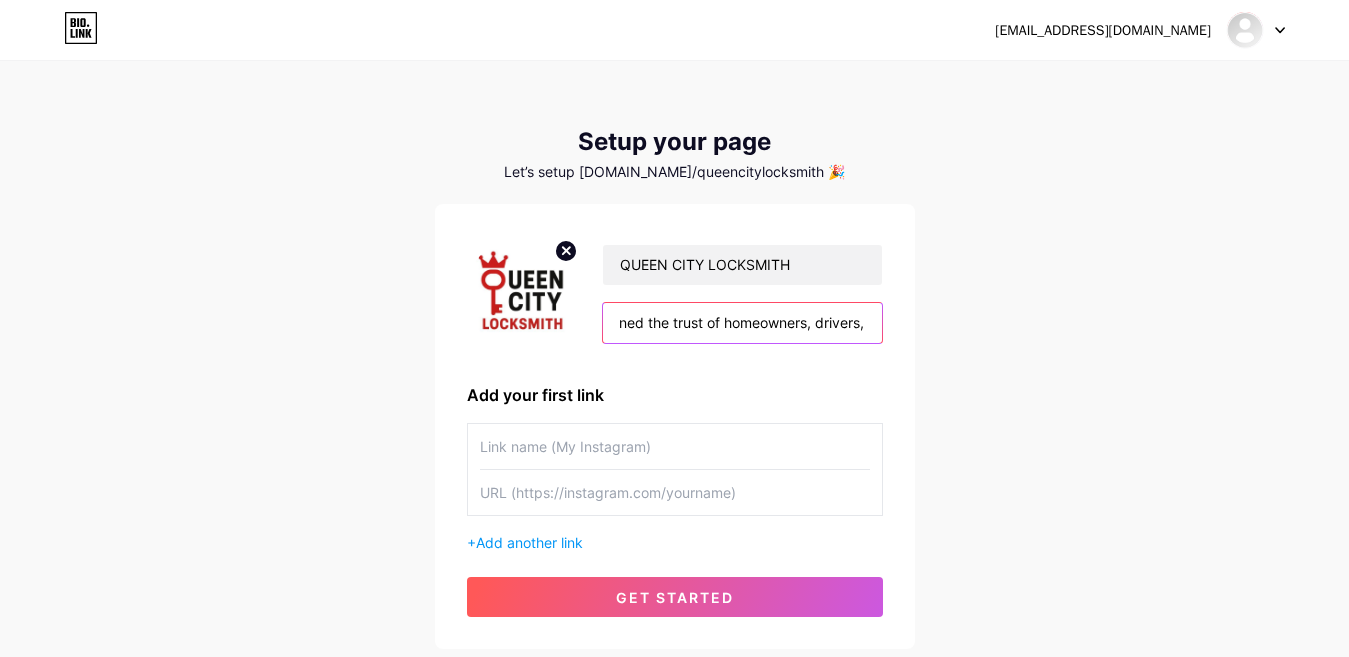 drag, startPoint x: 821, startPoint y: 330, endPoint x: 1017, endPoint y: 339, distance: 196.20653 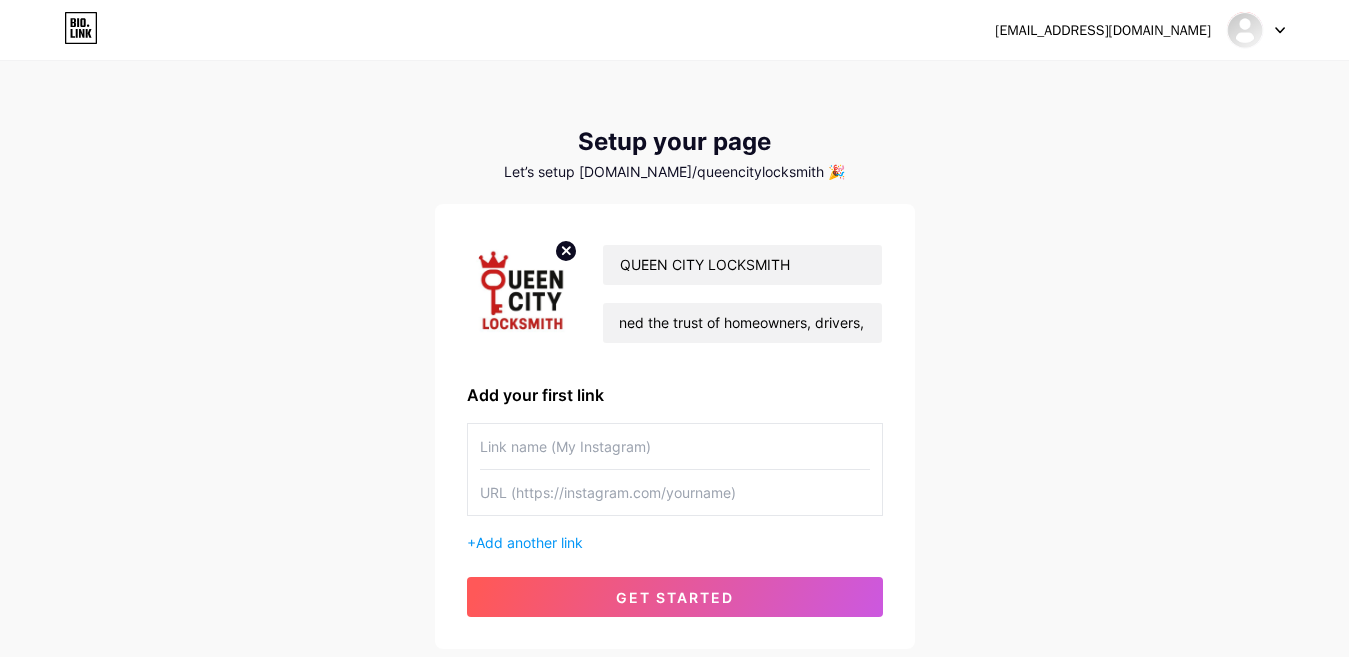 click on "[EMAIL_ADDRESS][DOMAIN_NAME]           Dashboard     Logout   Setup your page   Let’s setup [DOMAIN_NAME]/[GEOGRAPHIC_DATA] 🎉               [GEOGRAPHIC_DATA]     Address : [STREET_ADDRESS]  Phone : [PHONE_NUMBER]  At [GEOGRAPHIC_DATA], we’re proud to be your go-to locksmith in [GEOGRAPHIC_DATA], offering dependable, affordable, and fast locksmith services 24/7. Whether you’re locked out of your car, need a new set of keys, or want to upgrade your home or business security, our licensed and experienced technicians are here to help. With a focus on quick response and customer satisfaction, we’ve earned the trust of homeowners, drivers,     Add your first link
+  Add another link     get started" at bounding box center [674, 356] 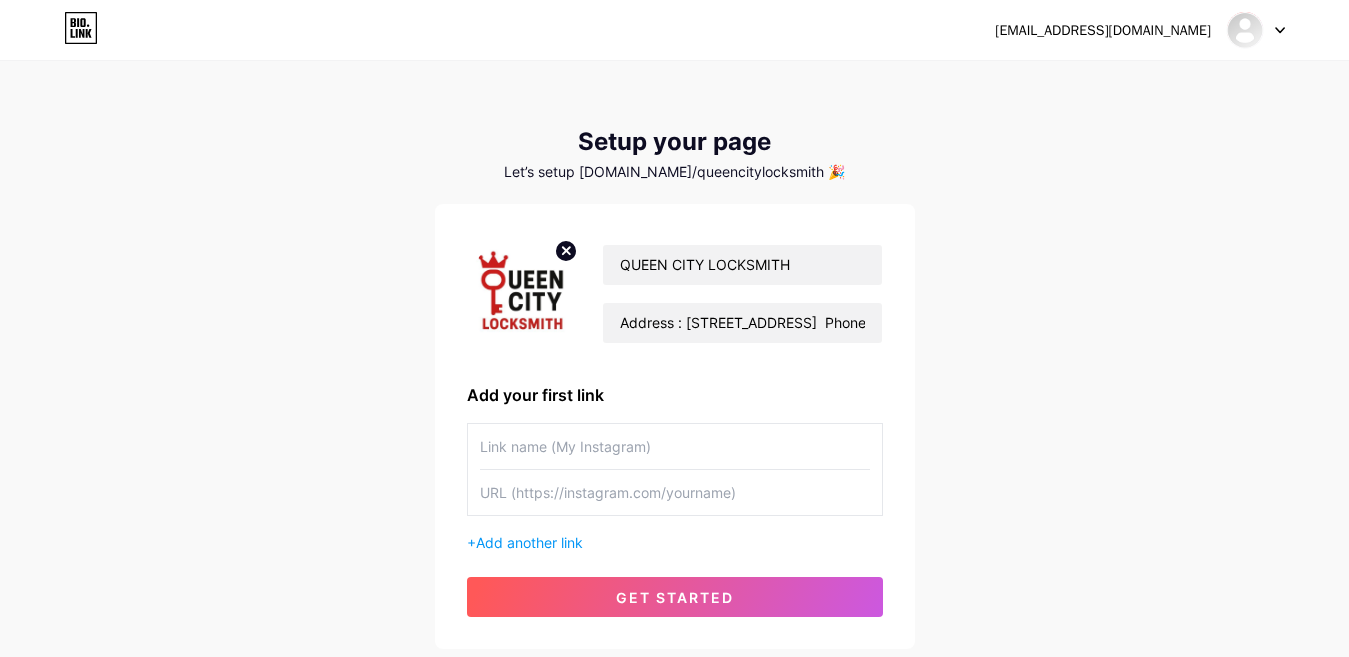 click on "[EMAIL_ADDRESS][DOMAIN_NAME]           Dashboard     Logout   Setup your page   Let’s setup [DOMAIN_NAME]/[GEOGRAPHIC_DATA] 🎉               [GEOGRAPHIC_DATA]     Address : [STREET_ADDRESS]  Phone : [PHONE_NUMBER]  At [GEOGRAPHIC_DATA], we’re proud to be your go-to locksmith in [GEOGRAPHIC_DATA], offering dependable, affordable, and fast locksmith services 24/7. Whether you’re locked out of your car, need a new set of keys, or want to upgrade your home or business security, our licensed and experienced technicians are here to help. With a focus on quick response and customer satisfaction, we’ve earned the trust of homeowners, drivers,     Add your first link
+  Add another link     get started" at bounding box center (674, 356) 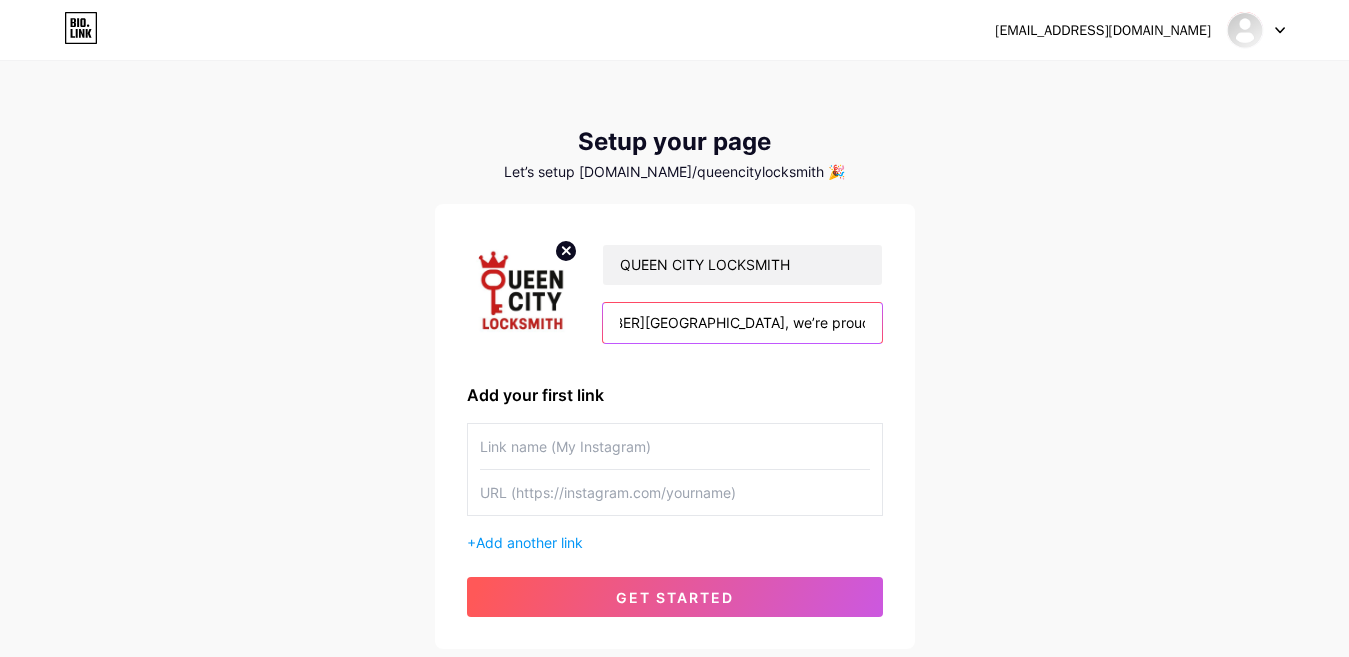 drag, startPoint x: 846, startPoint y: 316, endPoint x: 862, endPoint y: 316, distance: 16 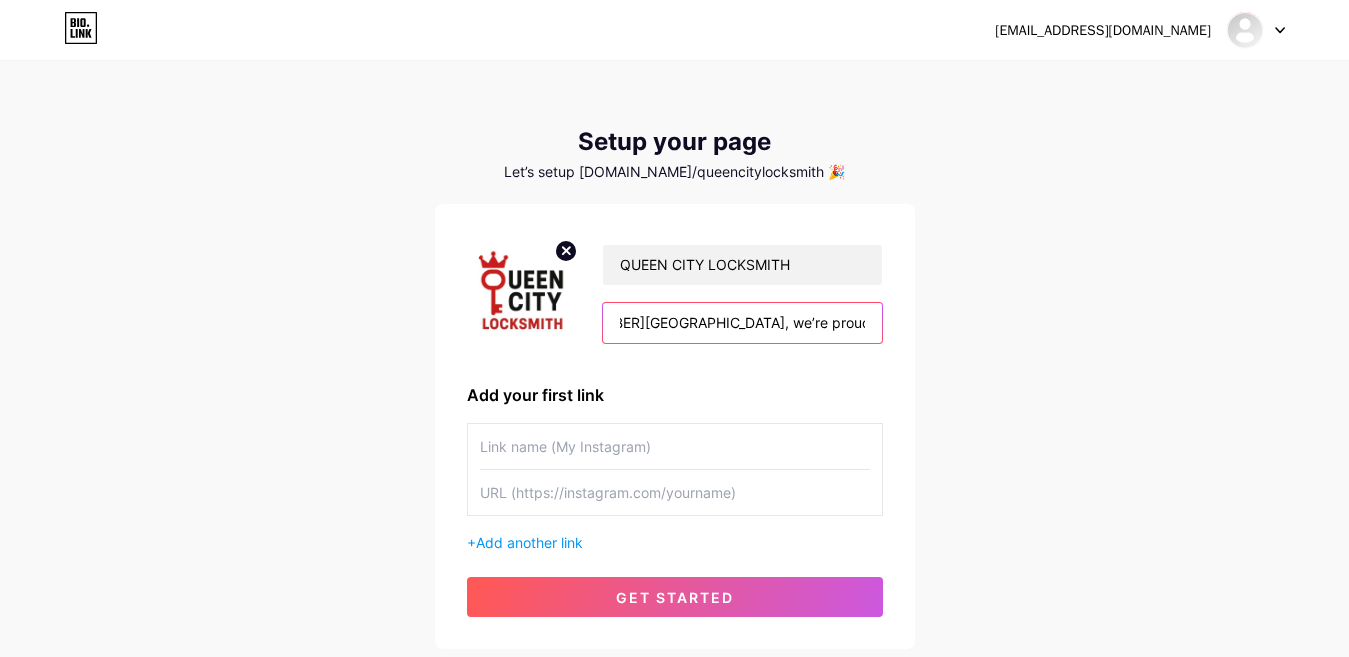 click on "Address : [STREET_ADDRESS]  Phone : [PHONE_NUMBER][GEOGRAPHIC_DATA], we’re proud to be your go-to locksmith in [GEOGRAPHIC_DATA], offering dependable, affordable, and fast locksmith services 24/7. Whether you’re locked out of your car, need a new set of keys, or want to upgrade your home or business security, our licensed and experienced technicians are here to help. With a focus on quick response and customer satisfaction, we’ve earned the trust of homeowners, drivers," at bounding box center (742, 323) 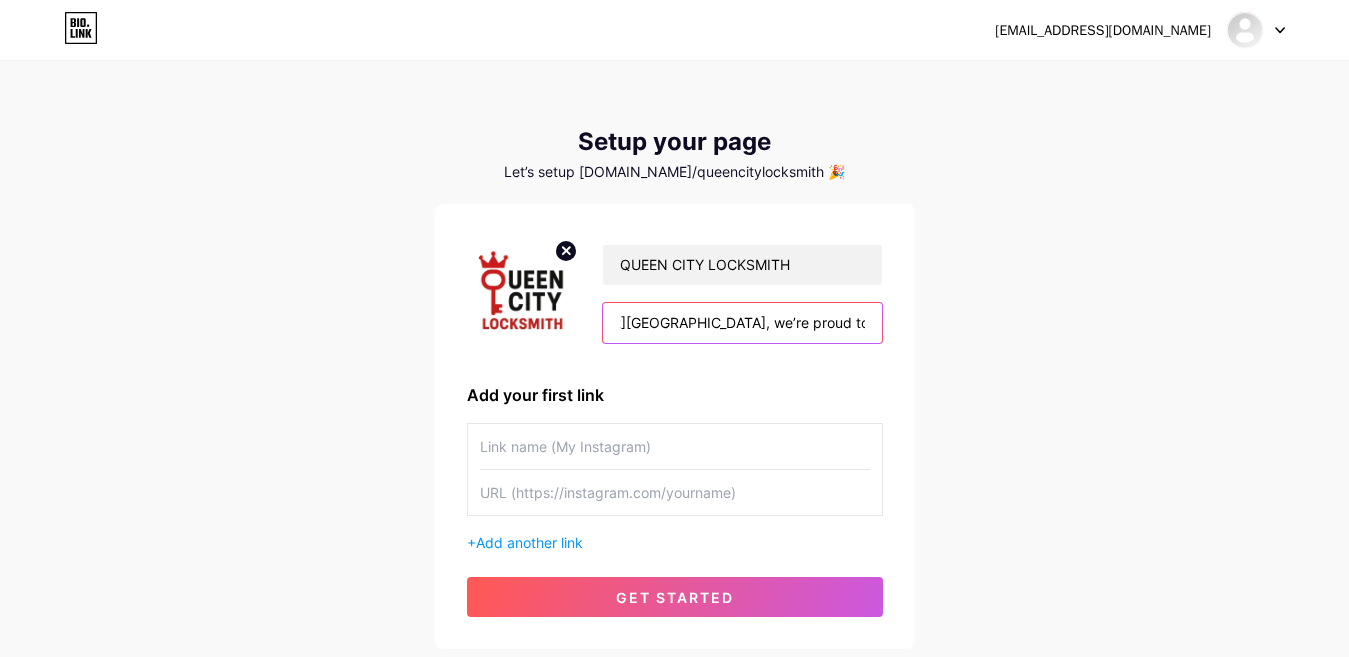click on "Address : [STREET_ADDRESS]  Phone : [PHONE_NUMBER][GEOGRAPHIC_DATA], we’re proud to be your go-to locksmith in [GEOGRAPHIC_DATA], offering dependable, affordable, and fast locksmith services 24/7. Whether you’re locked out of your car, need a new set of keys, or want to upgrade your home or business security, our licensed and experienced technicians are here to help. With a focus on quick response and customer satisfaction, we’ve earned the trust of homeowners, drivers," at bounding box center [742, 323] 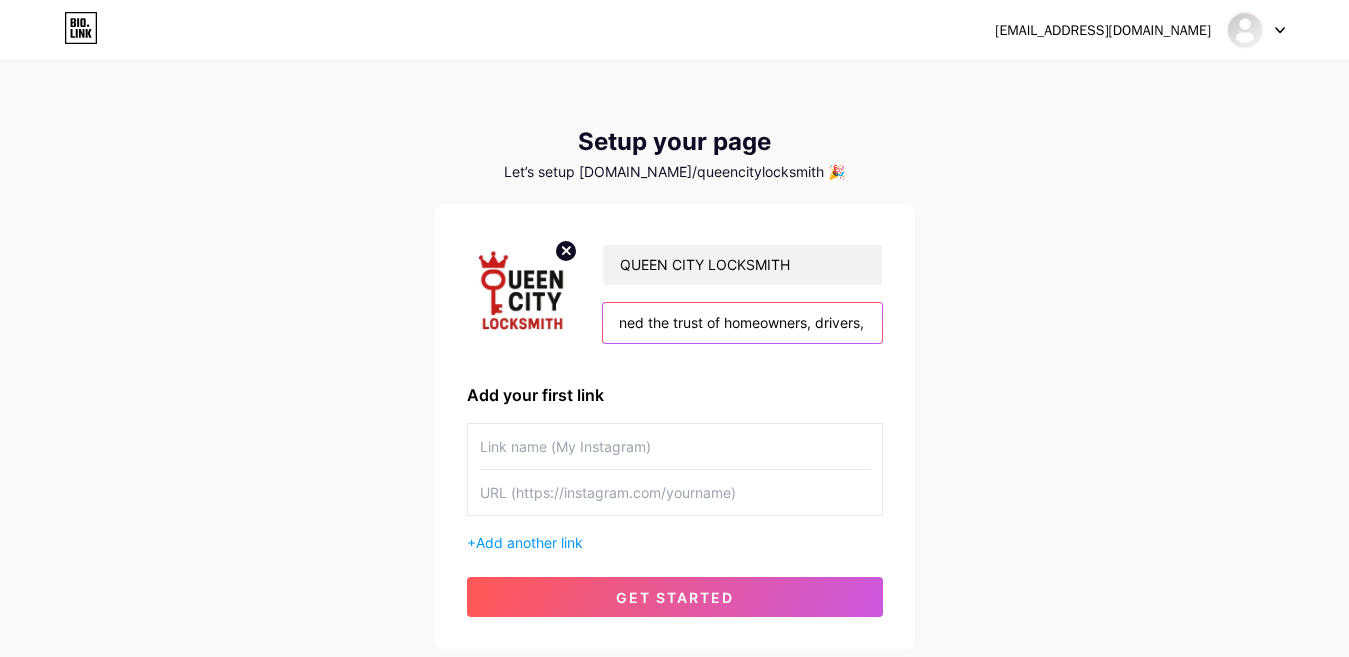 drag, startPoint x: 840, startPoint y: 324, endPoint x: 931, endPoint y: 325, distance: 91.00549 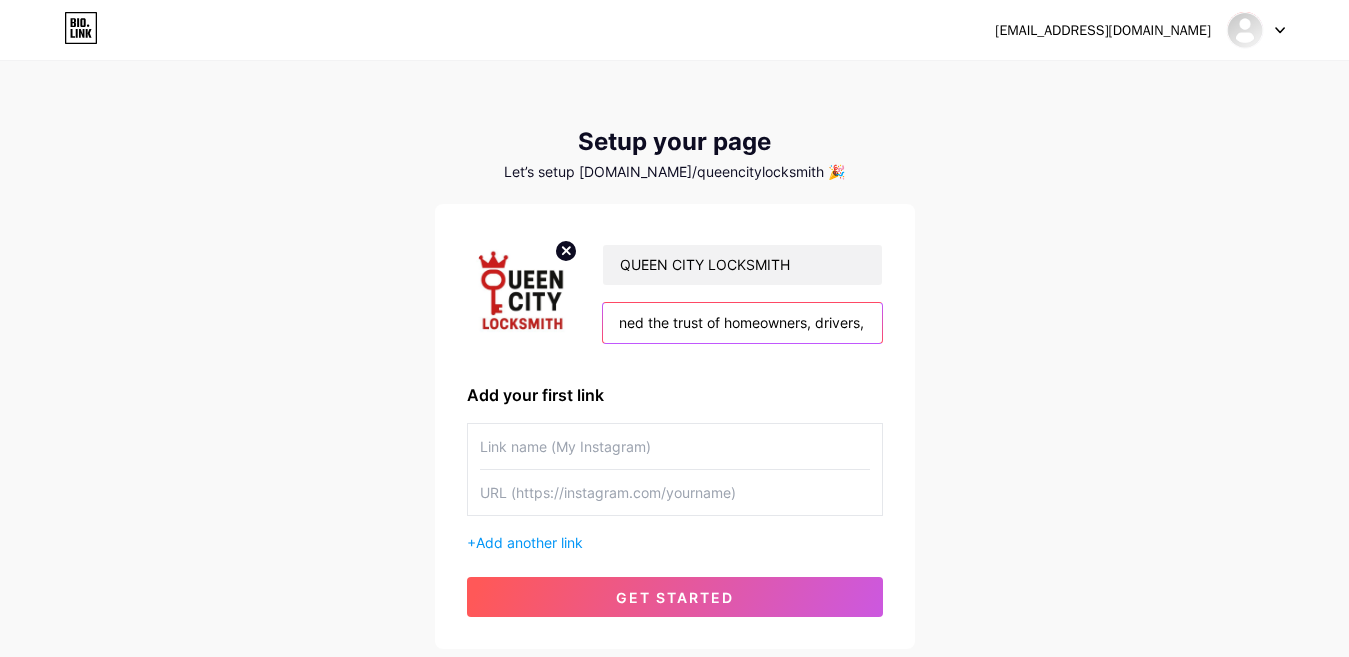 click on "[EMAIL_ADDRESS][DOMAIN_NAME]           Dashboard     Logout   Setup your page   Let’s setup [DOMAIN_NAME]/[GEOGRAPHIC_DATA] 🎉               [GEOGRAPHIC_DATA]     Address : [STREET_ADDRESS]  Phone : [PHONE_NUMBER]  At [GEOGRAPHIC_DATA], we’re proud to be your go-to locksmith in [GEOGRAPHIC_DATA], offering dependable, affordable, and fast locksmith services 24/7. Whether you’re locked out of your car, need a new set of keys, or want to upgrade your home or business security, our licensed and experienced technicians are here to help. With a focus on quick response and customer satisfaction, we’ve earned the trust of homeowners, drivers,     Add your first link
+  Add another link     get started" at bounding box center [674, 356] 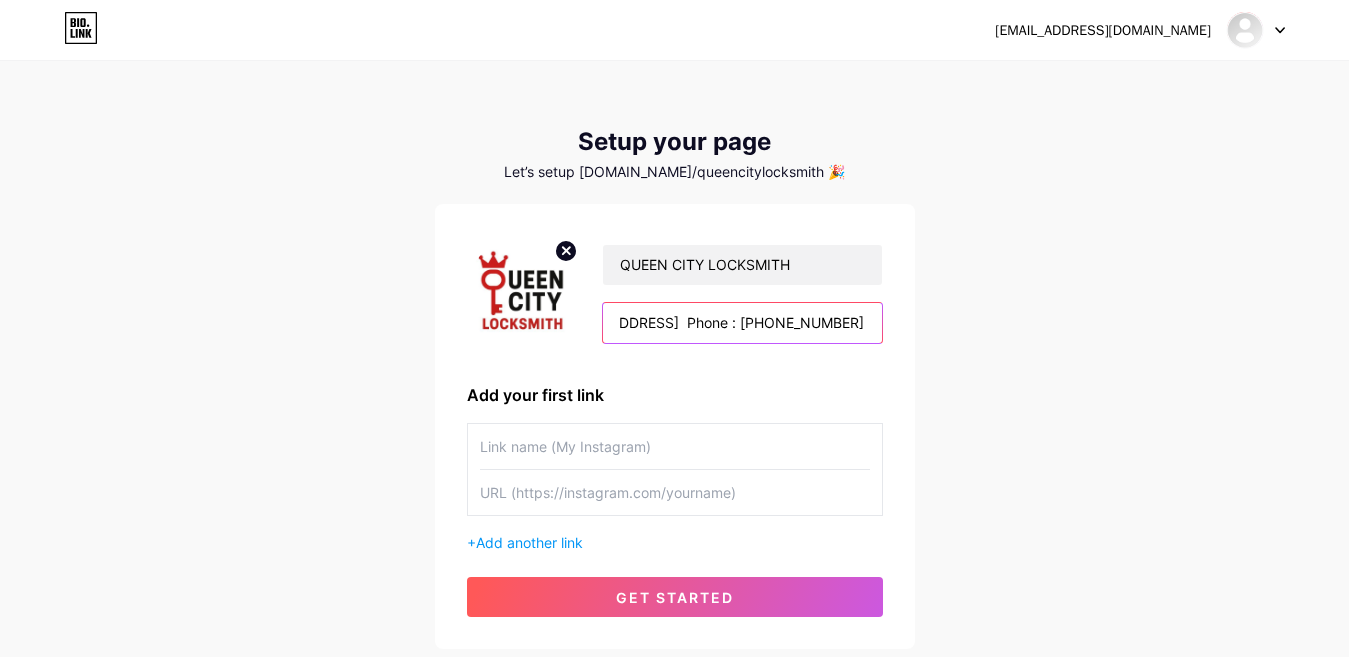 scroll, scrollTop: 0, scrollLeft: 344, axis: horizontal 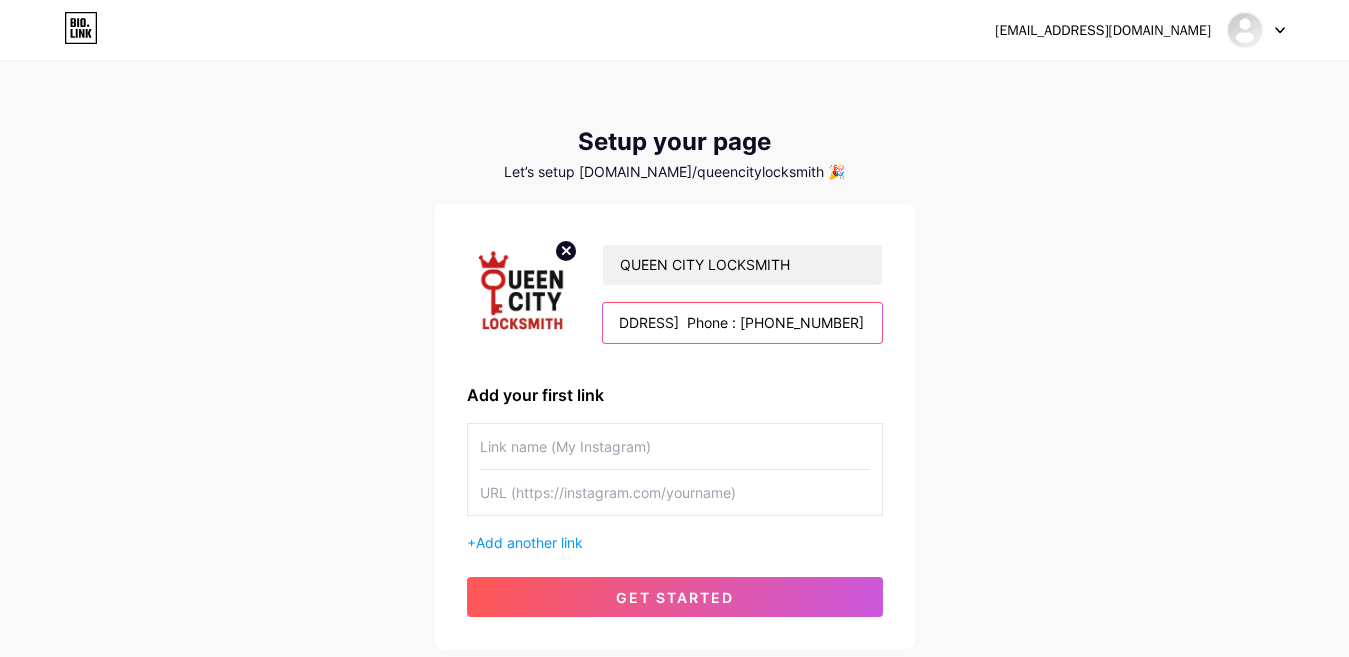 type on "Address : [STREET_ADDRESS]  Phone : [PHONE_NUMBER]" 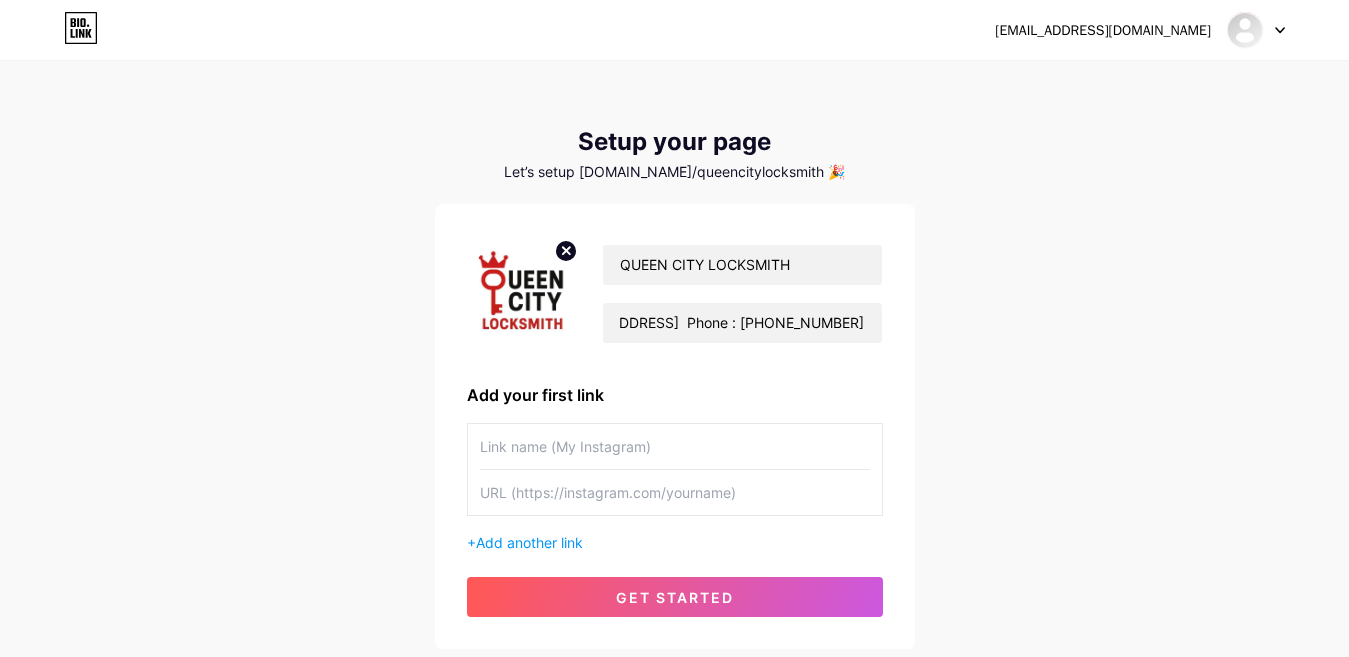 scroll, scrollTop: 0, scrollLeft: 0, axis: both 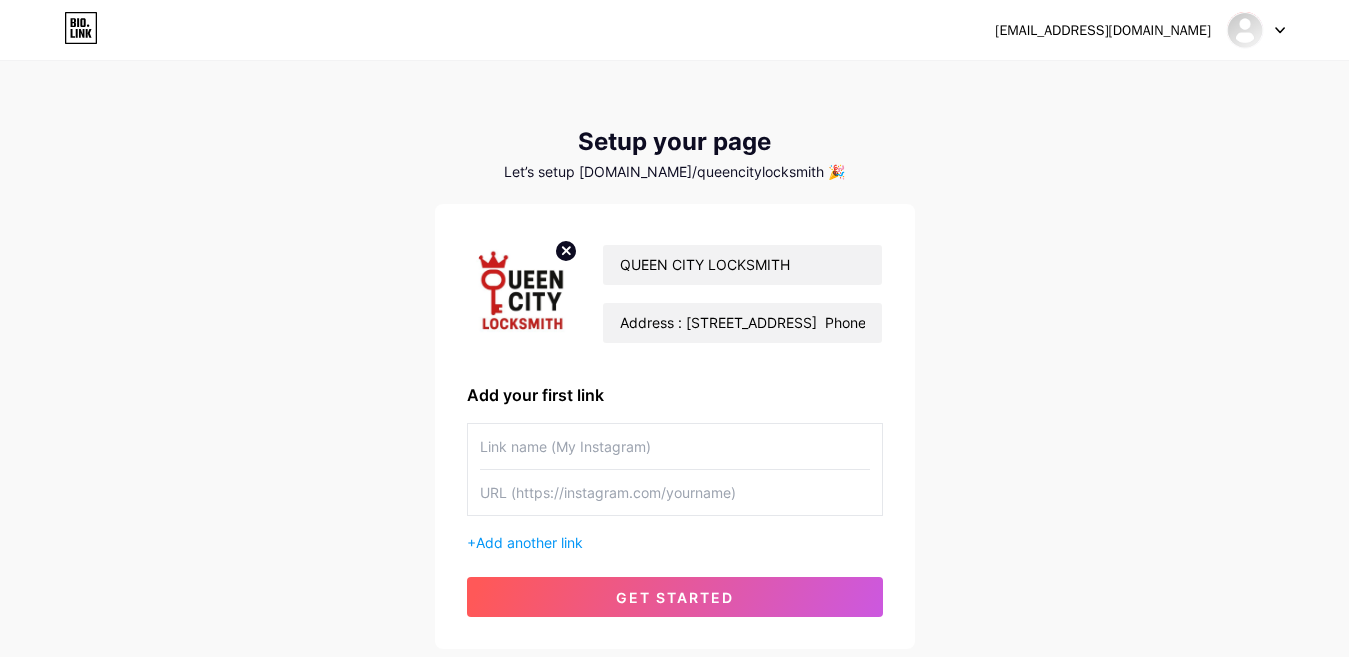 click on "[EMAIL_ADDRESS][DOMAIN_NAME]           Dashboard     Logout   Setup your page   Let’s setup [DOMAIN_NAME]/queencitylocksmith 🎉               [GEOGRAPHIC_DATA]     Address : [STREET_ADDRESS]  Phone : [PHONE_NUMBER]     Add your first link
+  Add another link     get started" at bounding box center (674, 356) 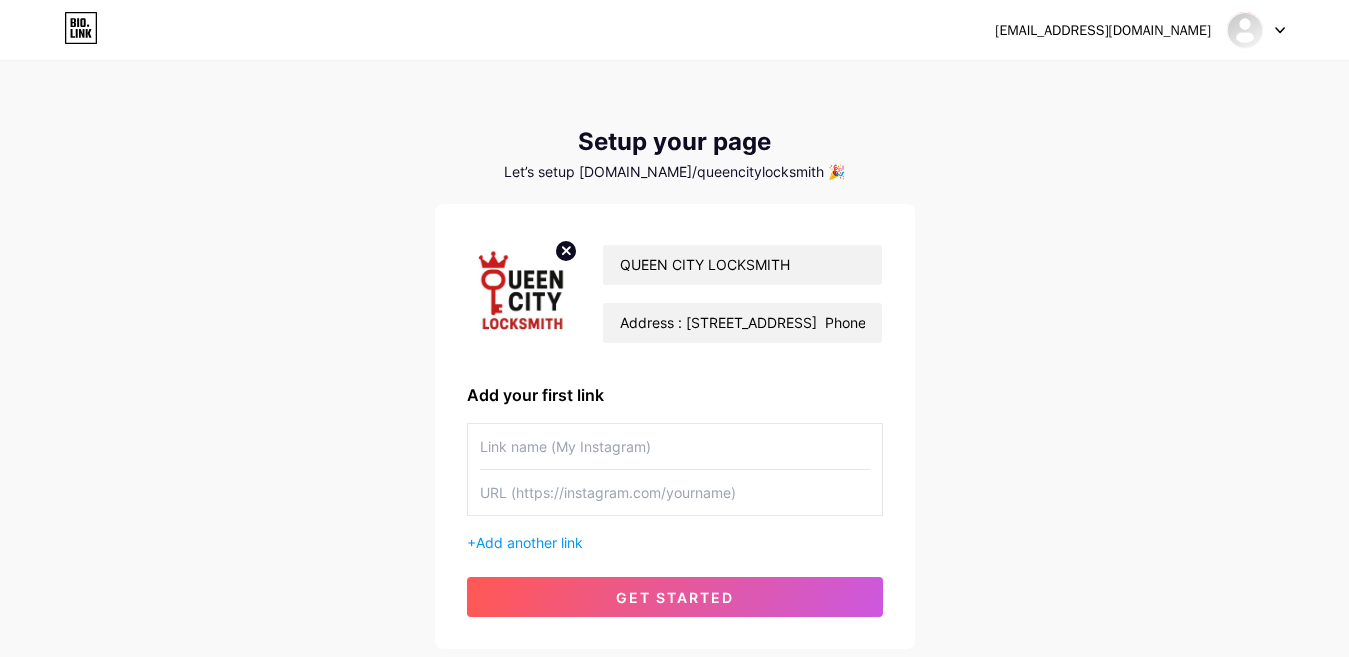 click on "[EMAIL_ADDRESS][DOMAIN_NAME]           Dashboard     Logout   Setup your page   Let’s setup [DOMAIN_NAME]/queencitylocksmith 🎉               [GEOGRAPHIC_DATA]     Address : [STREET_ADDRESS]  Phone : [PHONE_NUMBER]     Add your first link
+  Add another link     get started" at bounding box center (674, 356) 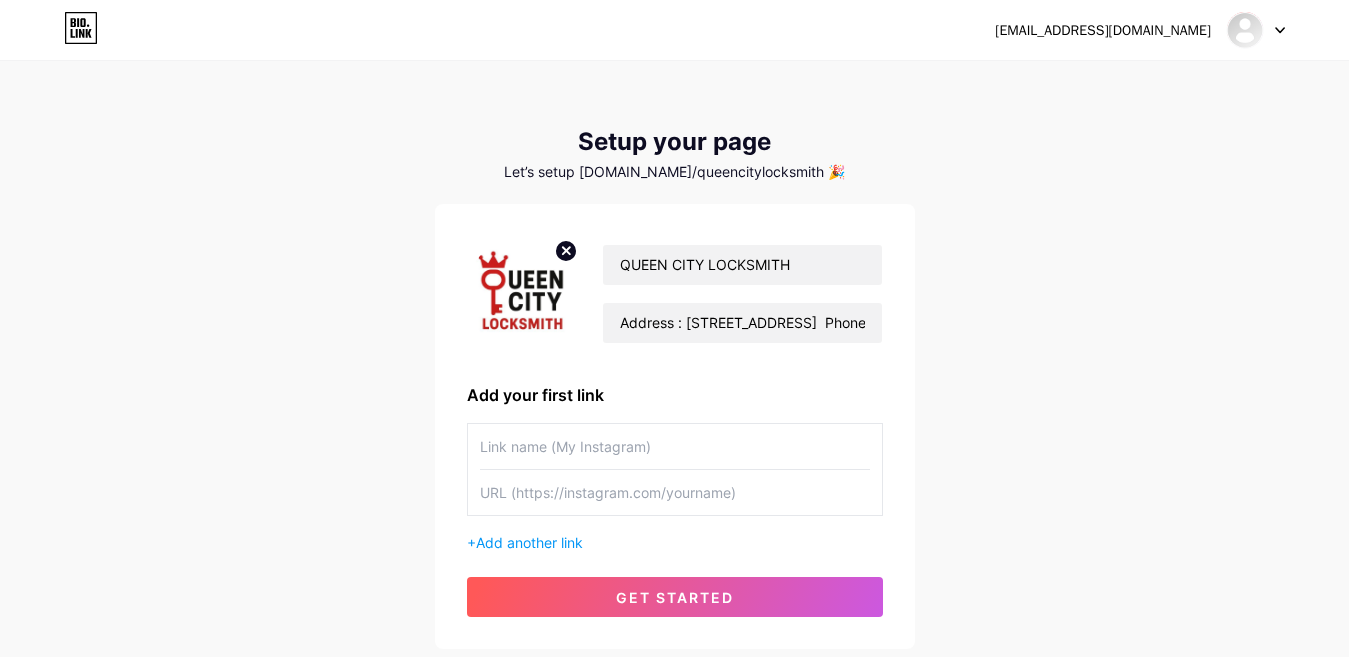 click at bounding box center (675, 492) 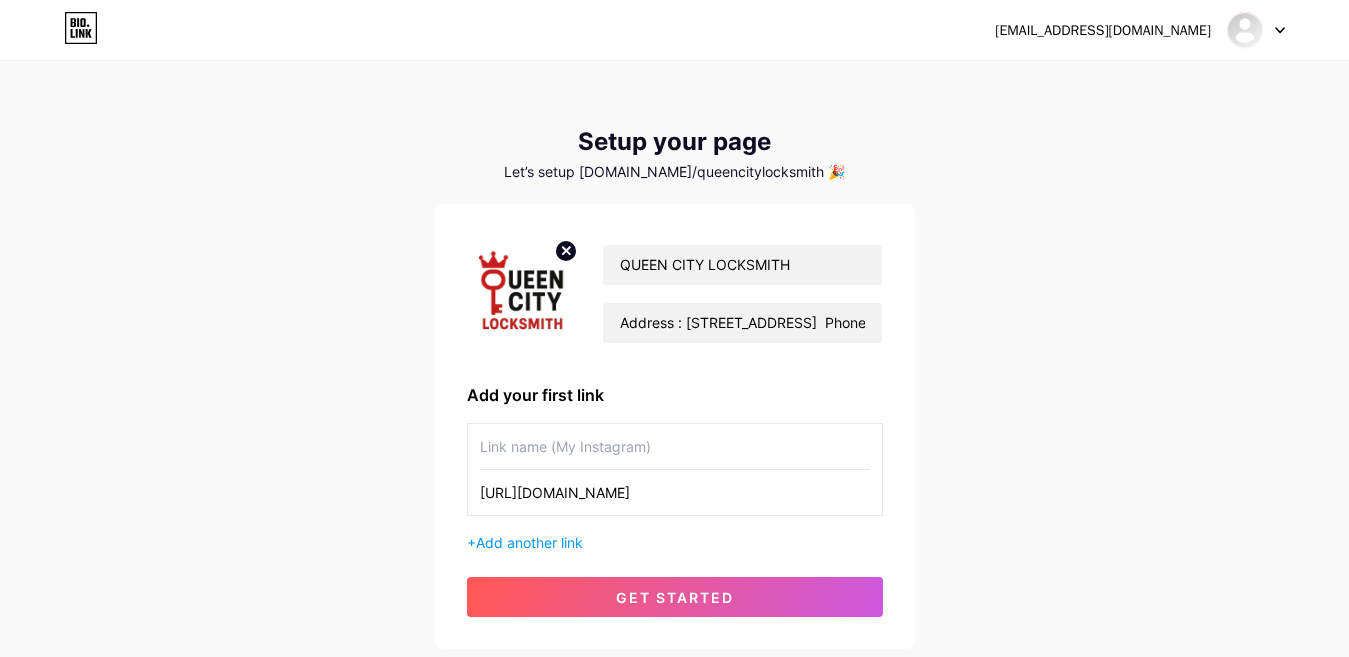 type on "[URL][DOMAIN_NAME]" 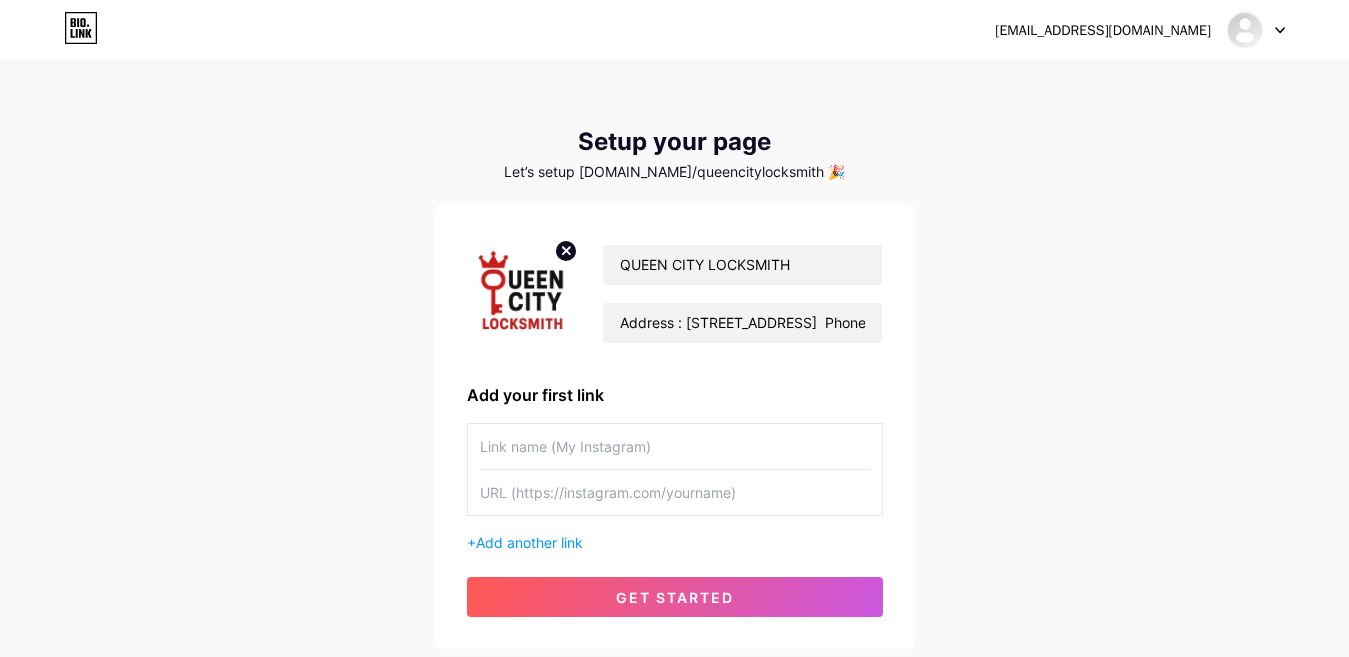 paste on "[URL][DOMAIN_NAME]" 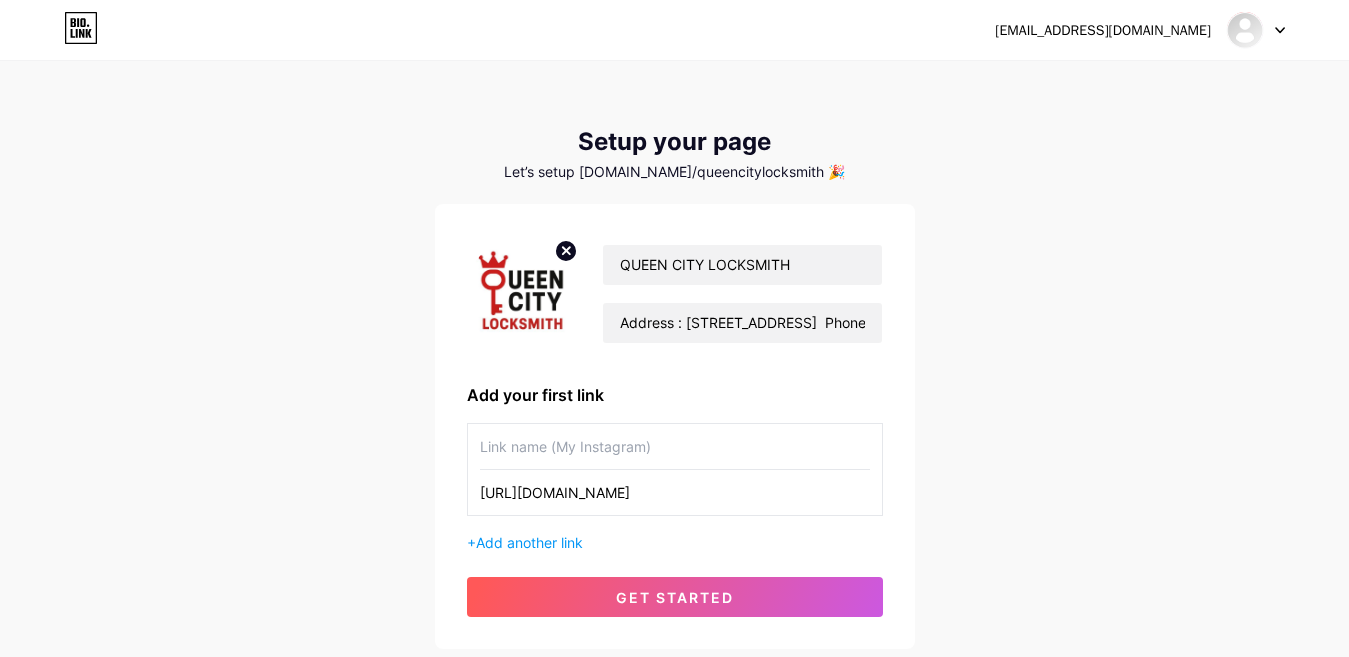 type on "[URL][DOMAIN_NAME]" 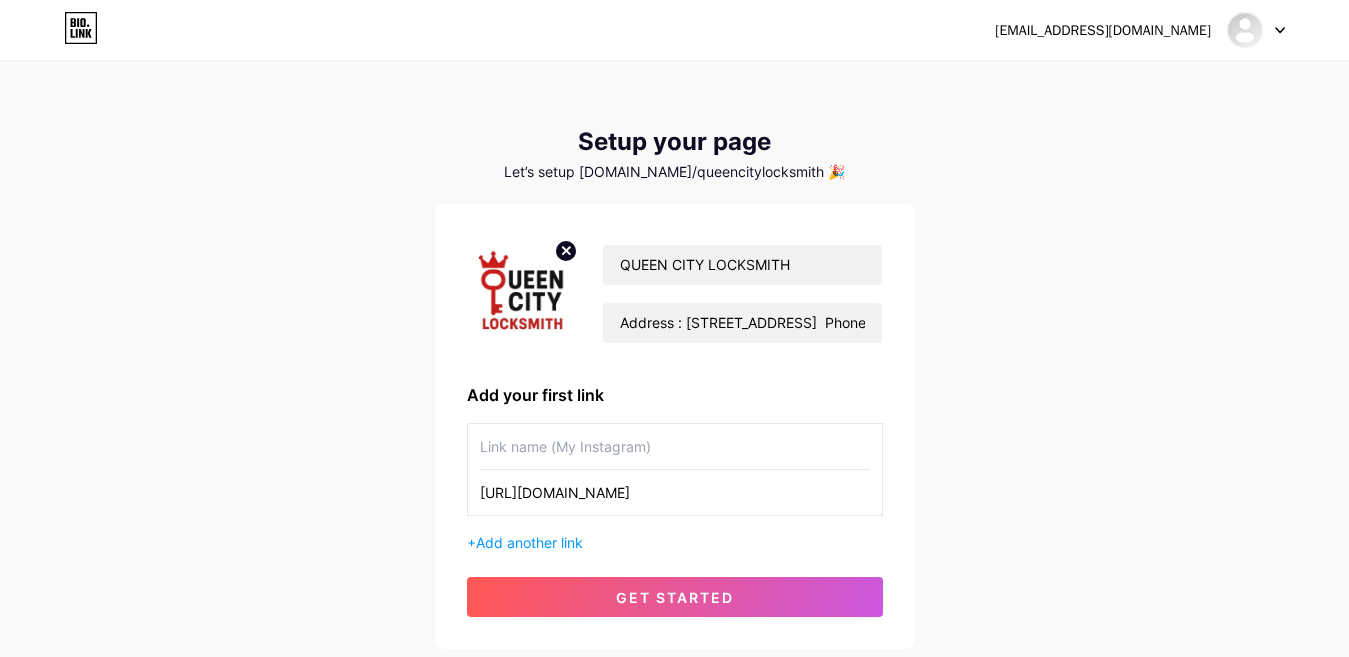 click at bounding box center (675, 446) 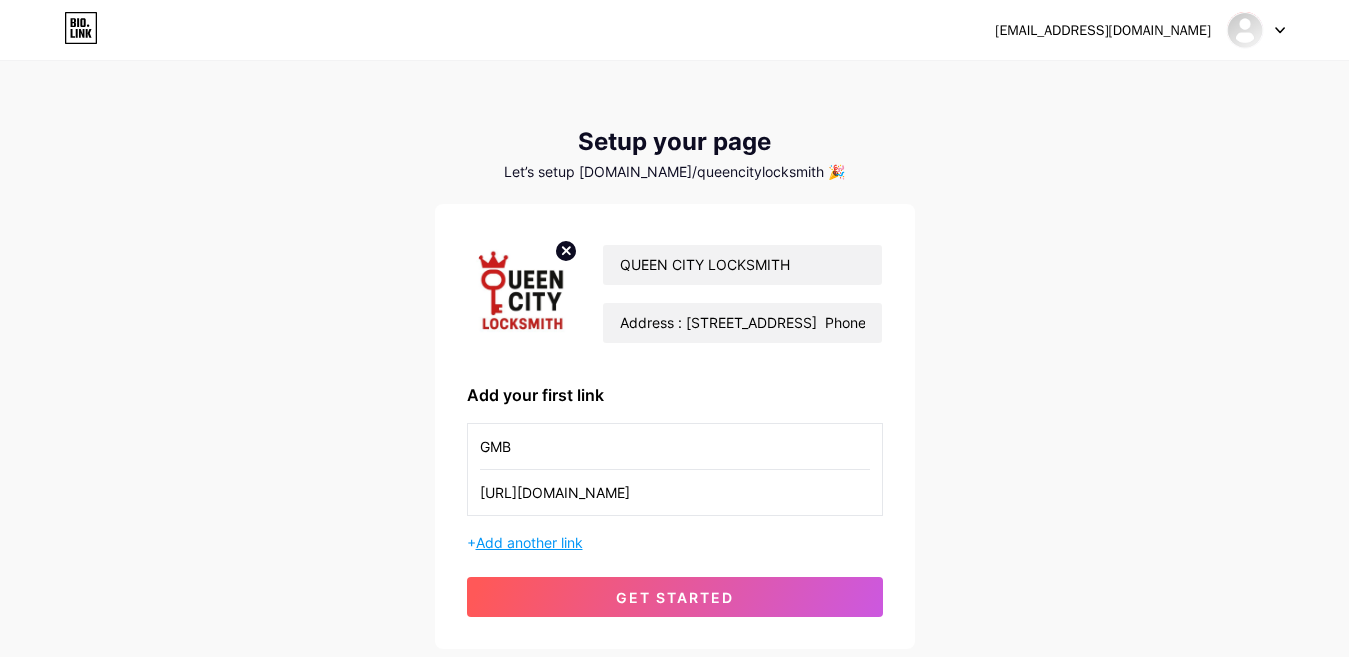 type on "GMB" 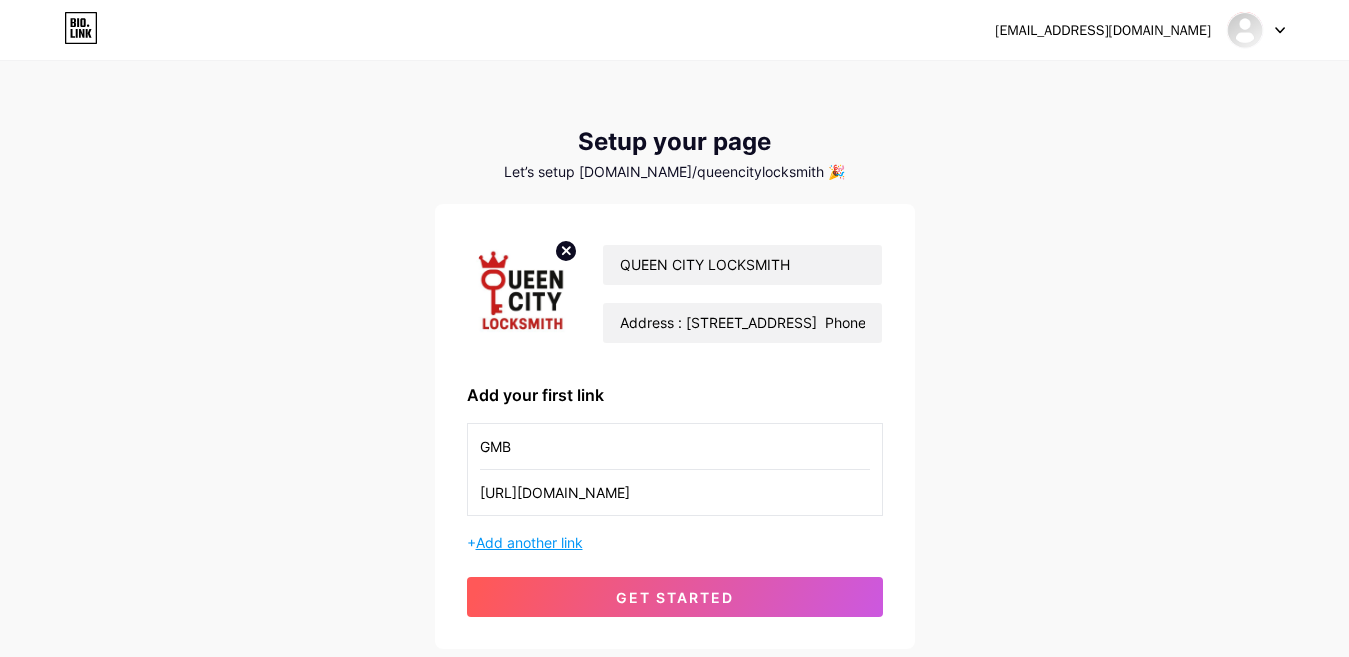 click on "Add another link" at bounding box center [529, 542] 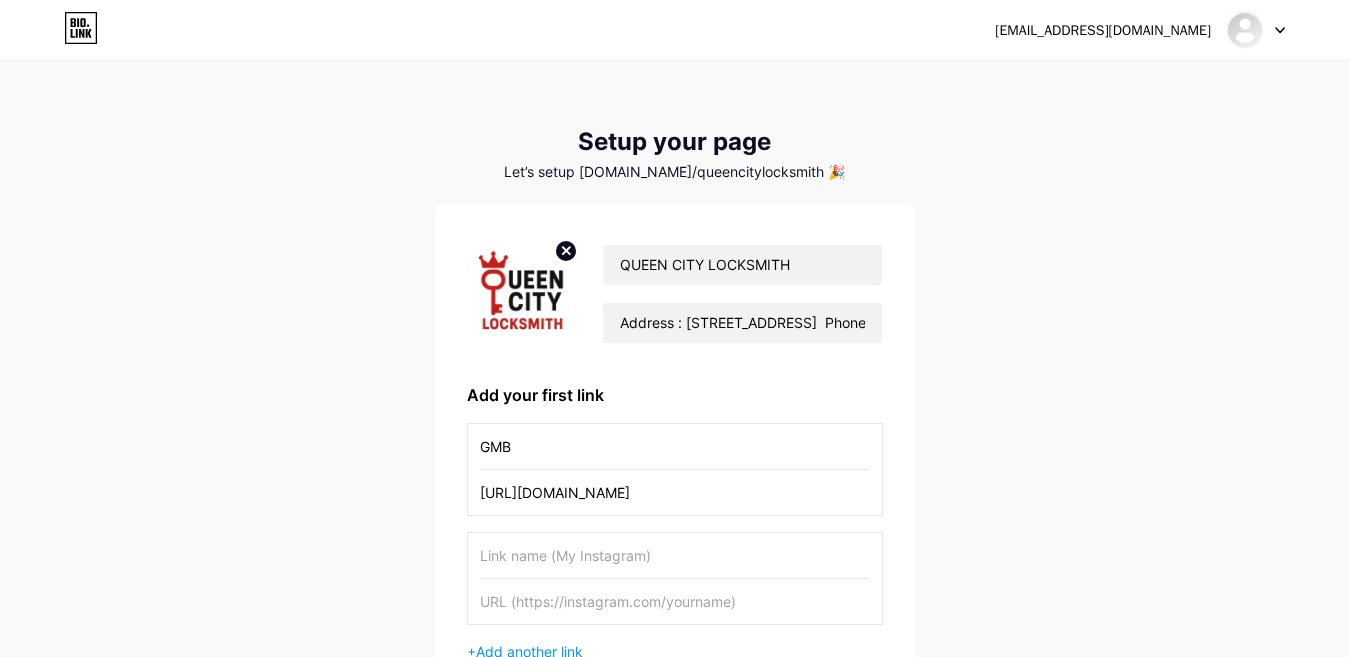 scroll, scrollTop: 200, scrollLeft: 0, axis: vertical 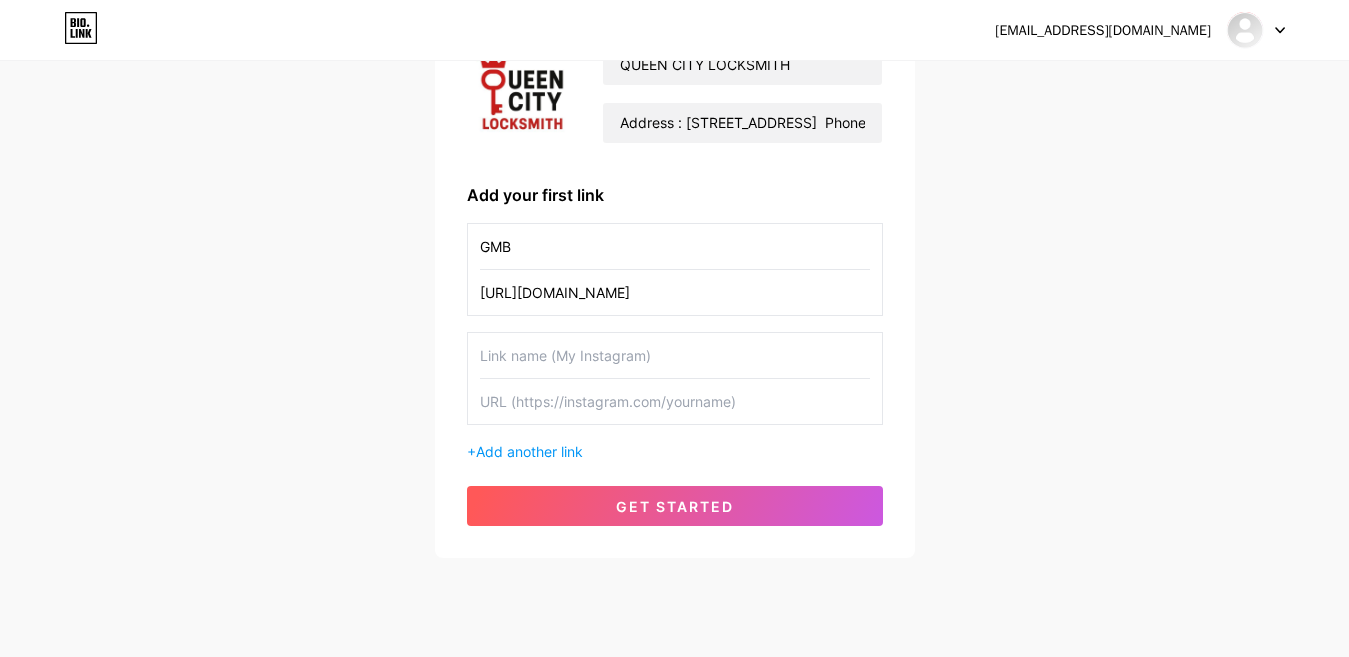 click at bounding box center (675, 401) 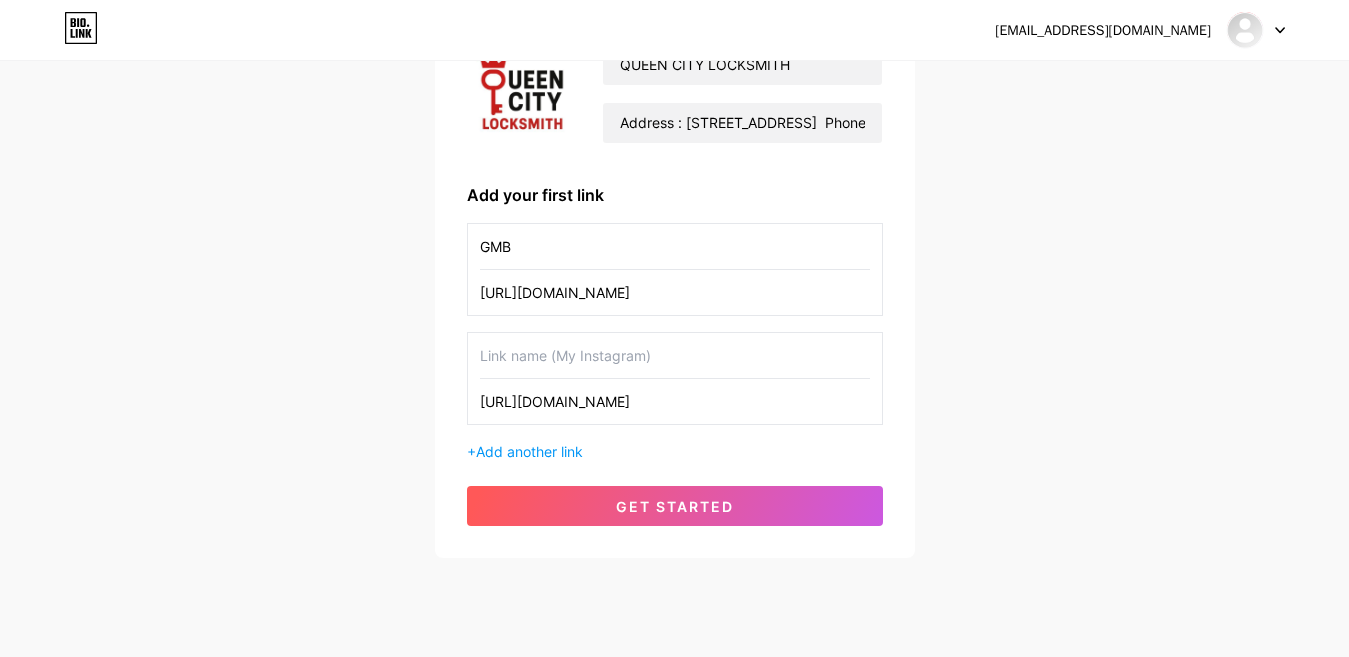 type on "[URL][DOMAIN_NAME]" 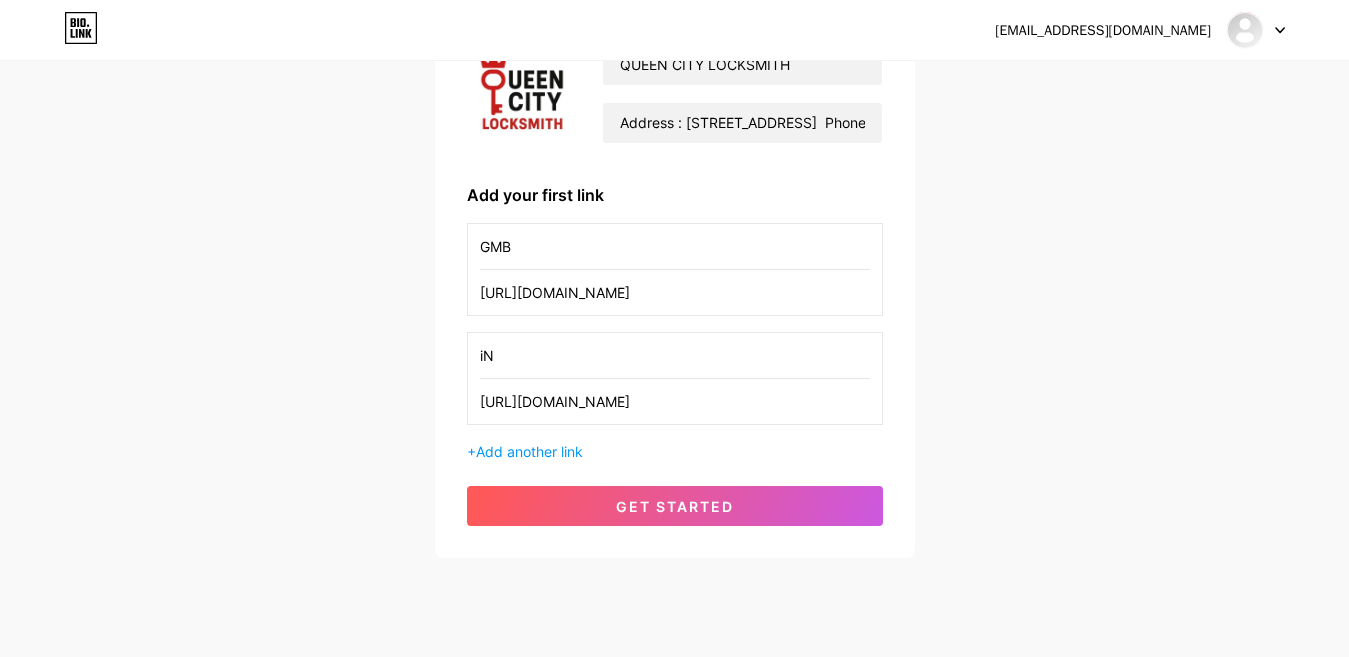 type on "i" 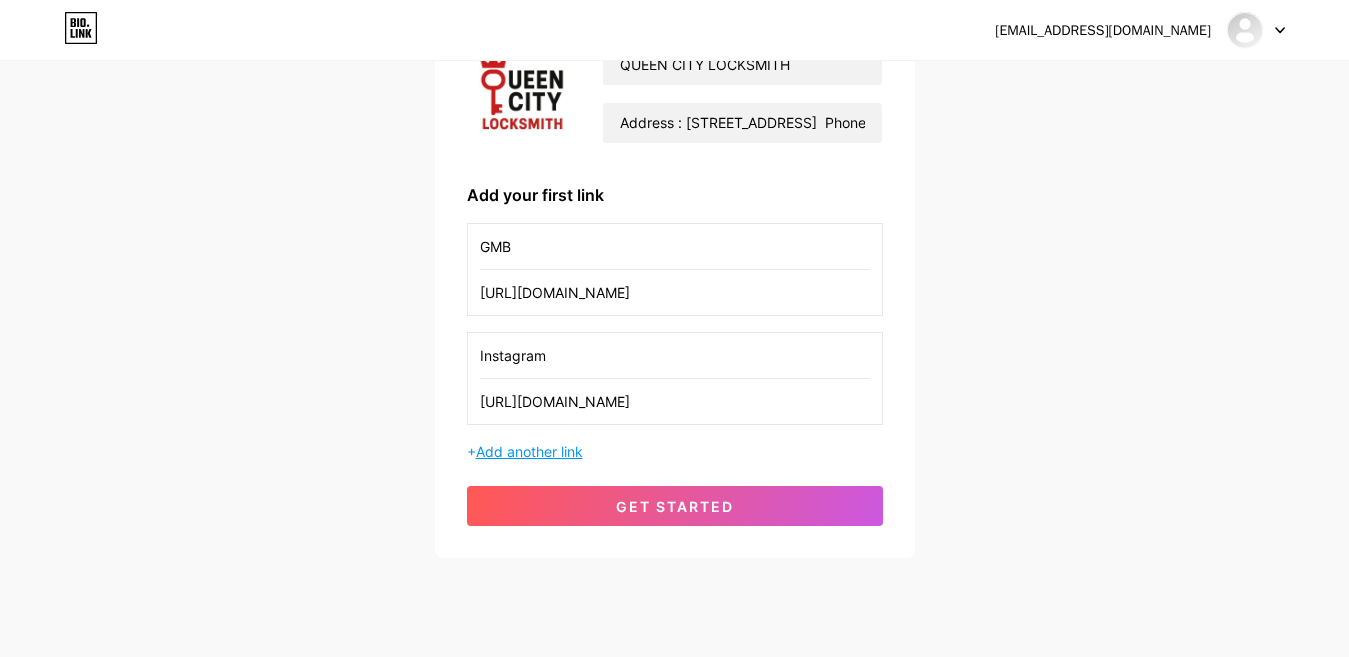 type on "Instagram" 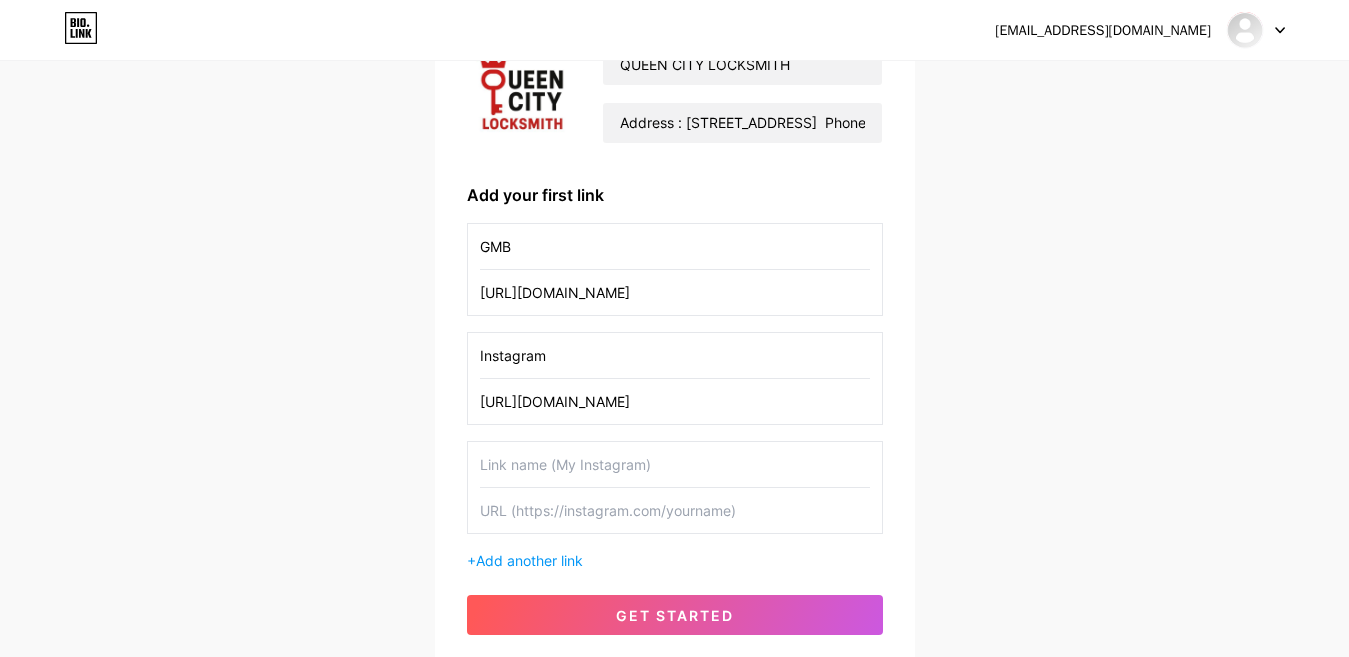 click at bounding box center [675, 510] 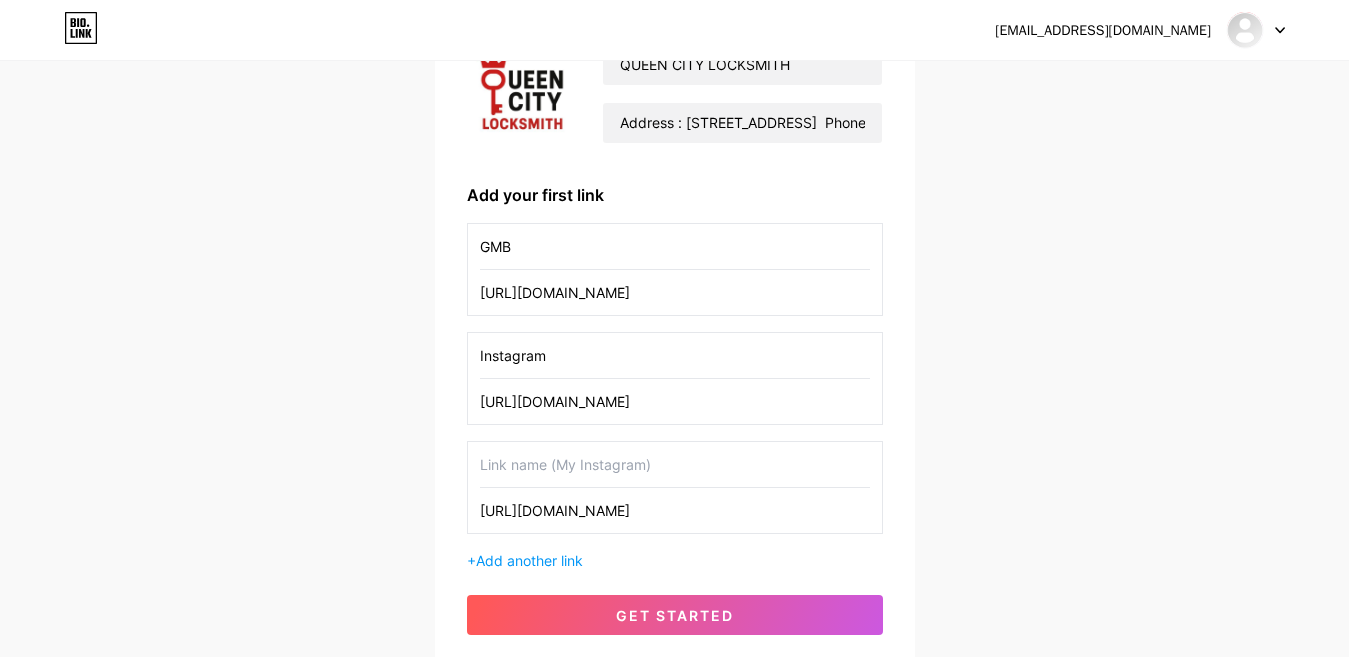 type on "[URL][DOMAIN_NAME]" 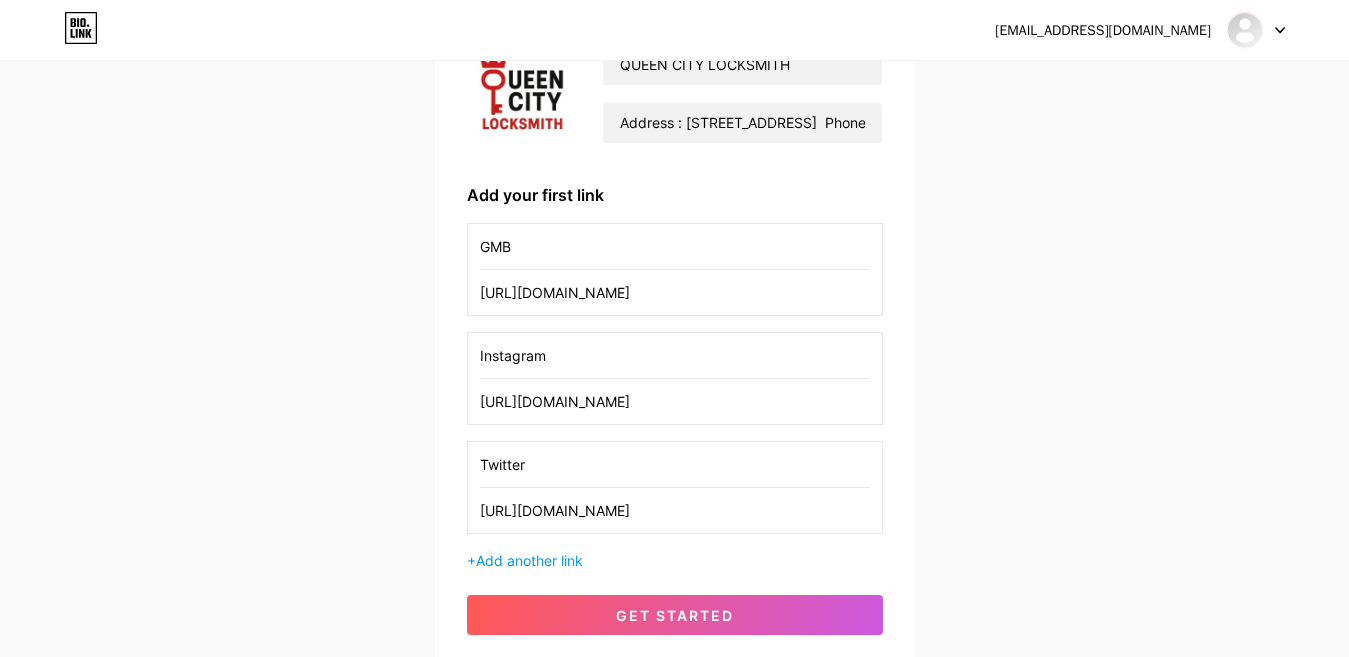 scroll, scrollTop: 300, scrollLeft: 0, axis: vertical 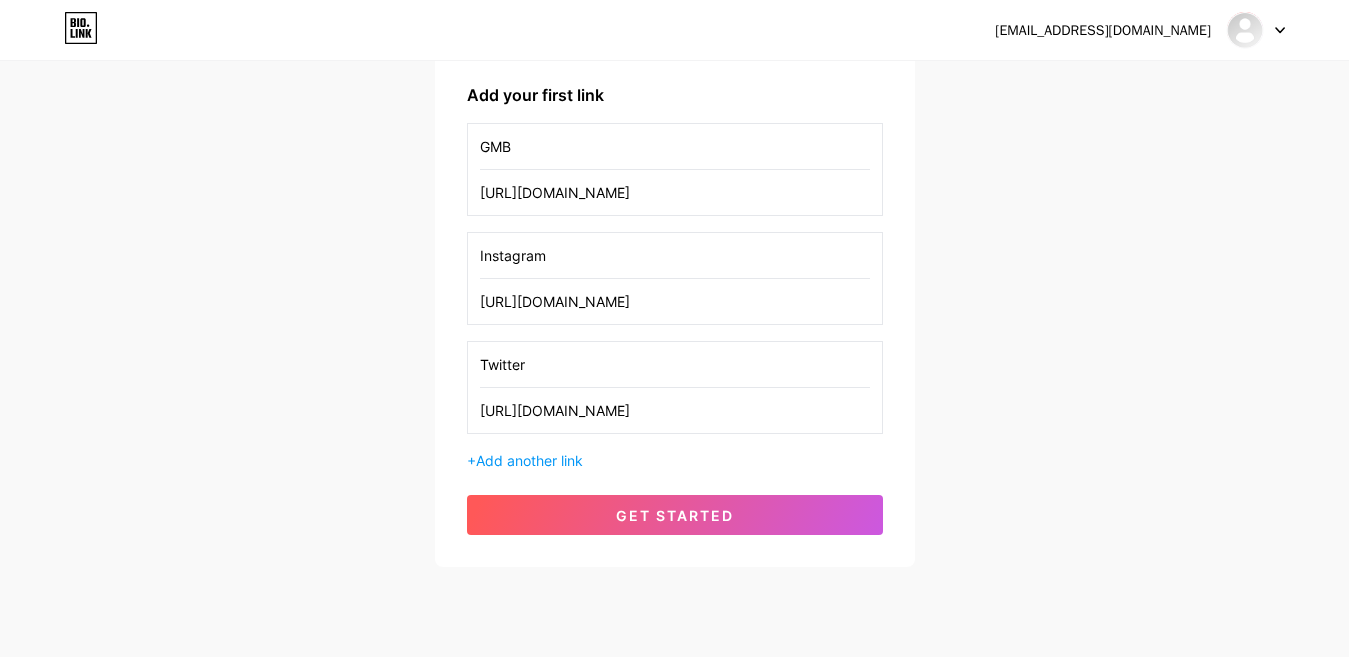 type on "Twitter" 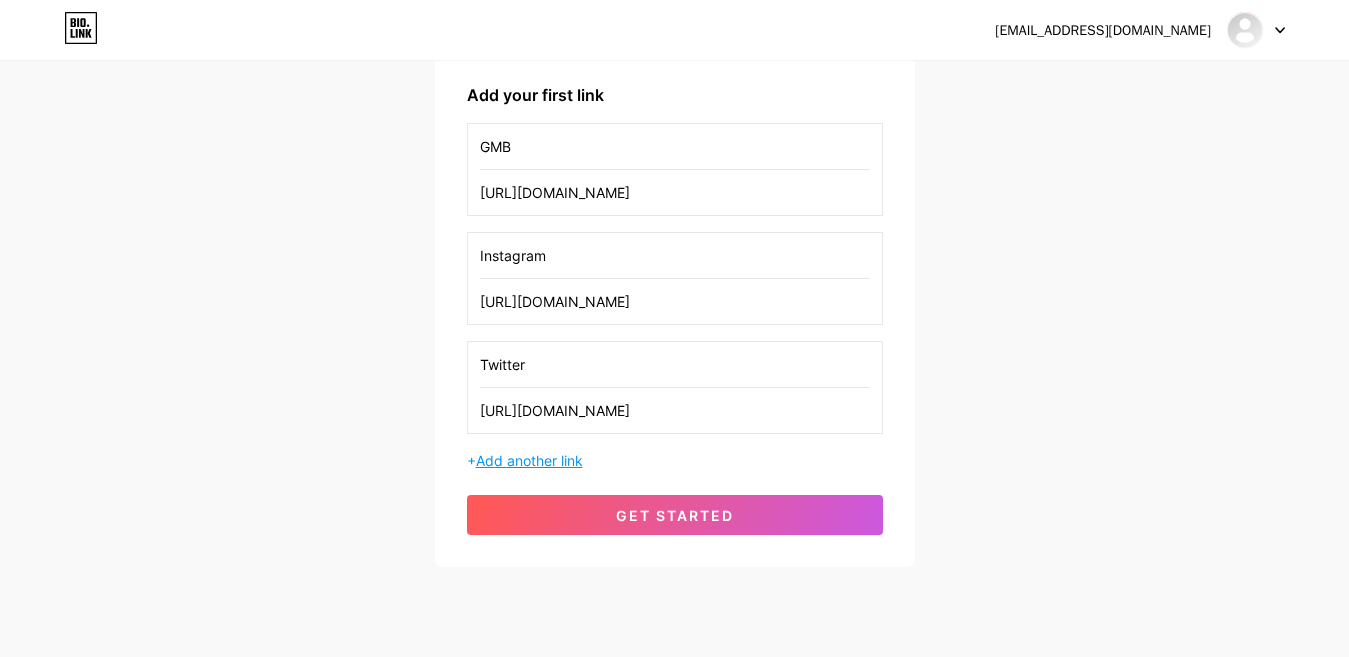 drag, startPoint x: 536, startPoint y: 441, endPoint x: 532, endPoint y: 452, distance: 11.7046995 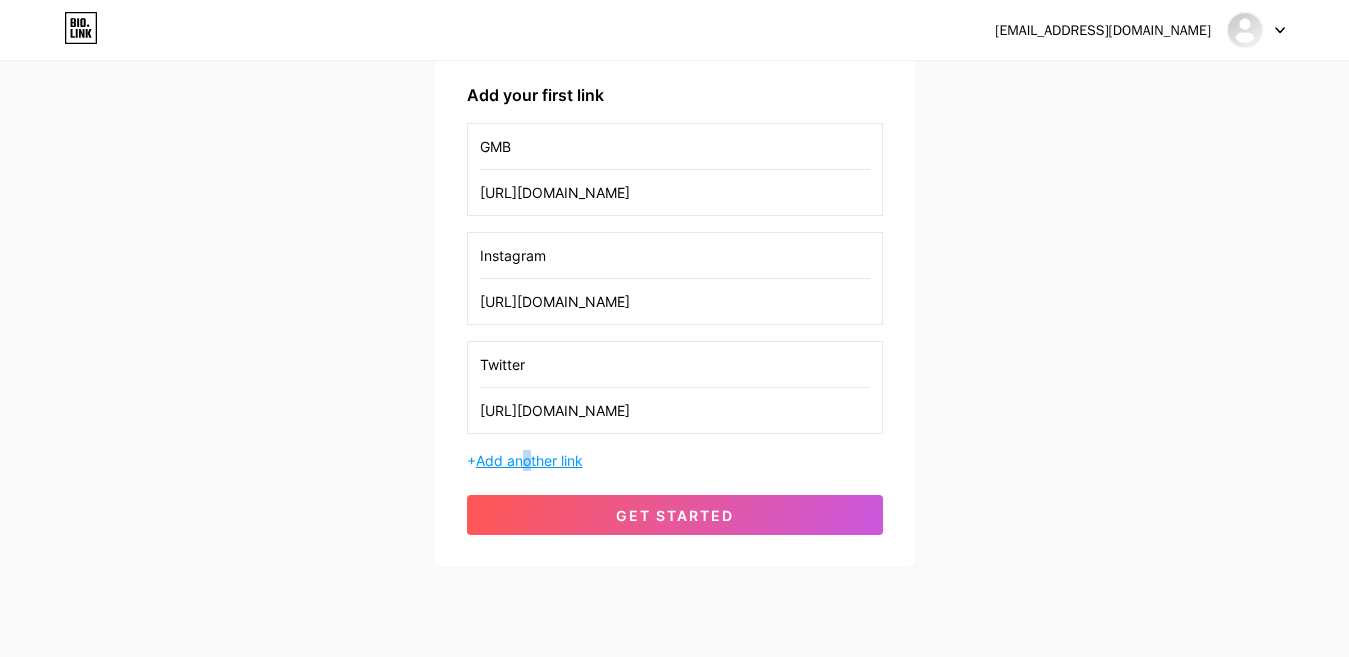 click on "Add another link" at bounding box center [529, 460] 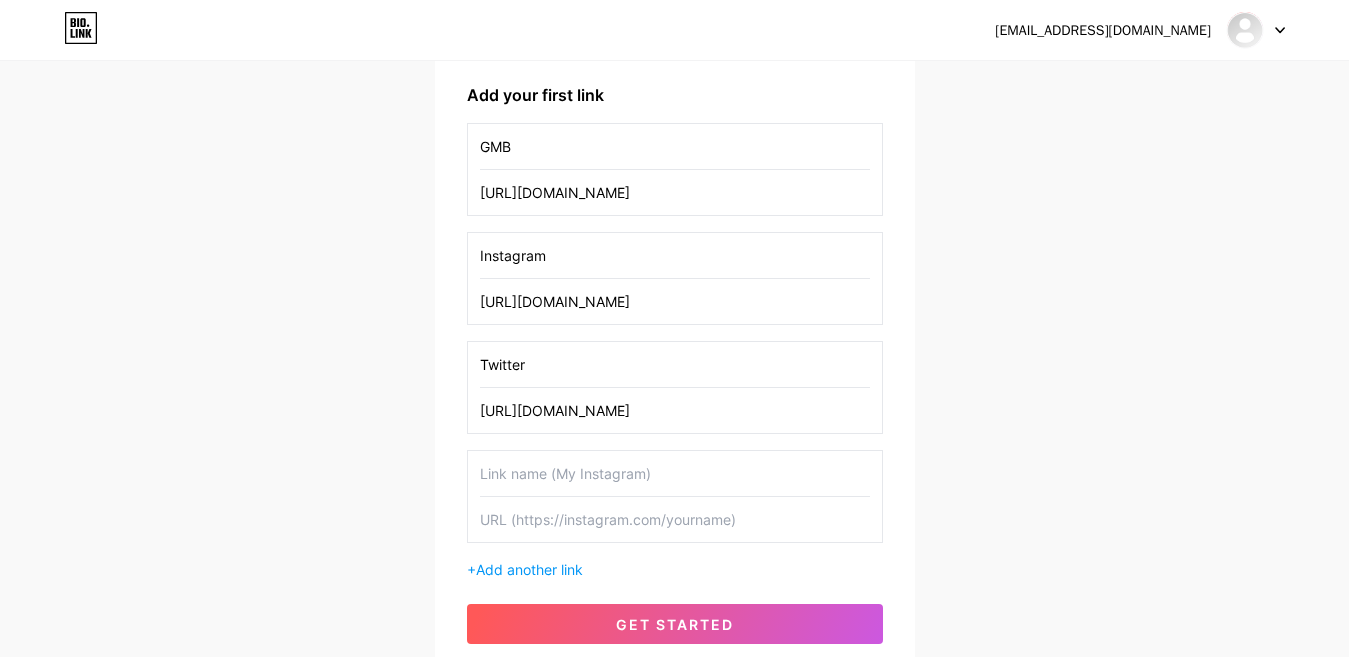 drag, startPoint x: 542, startPoint y: 518, endPoint x: 544, endPoint y: 486, distance: 32.06244 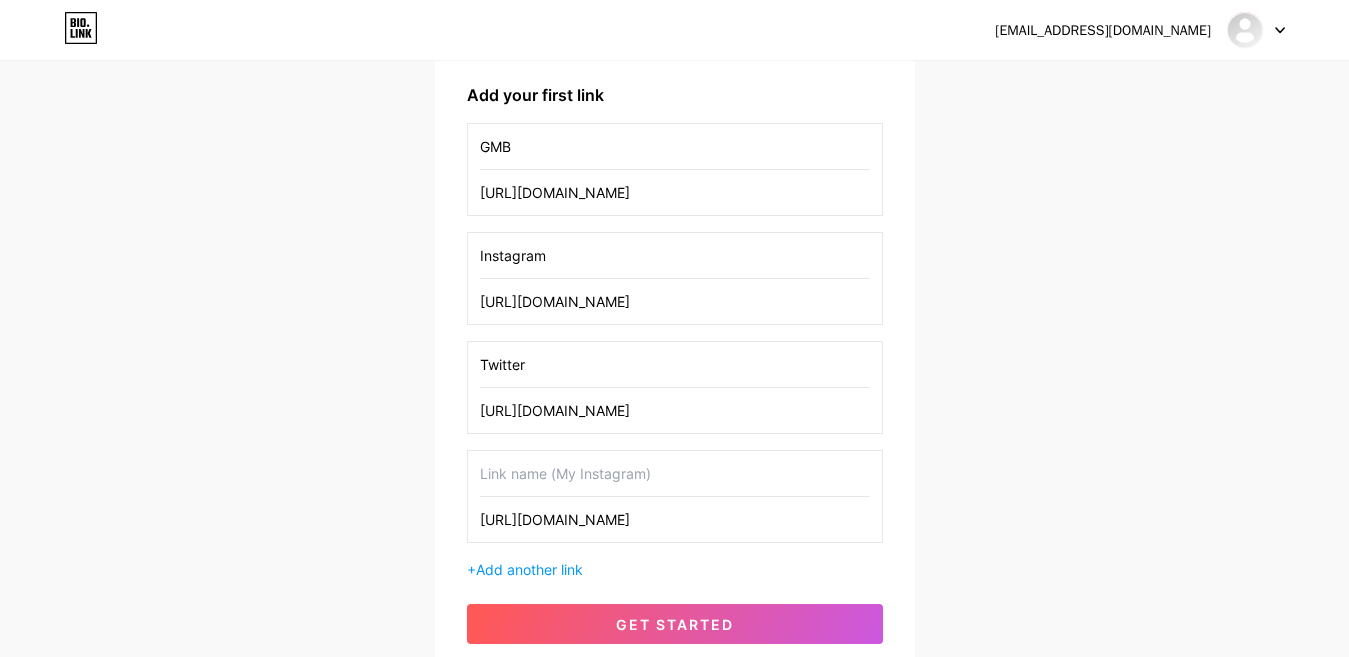 type on "[URL][DOMAIN_NAME]" 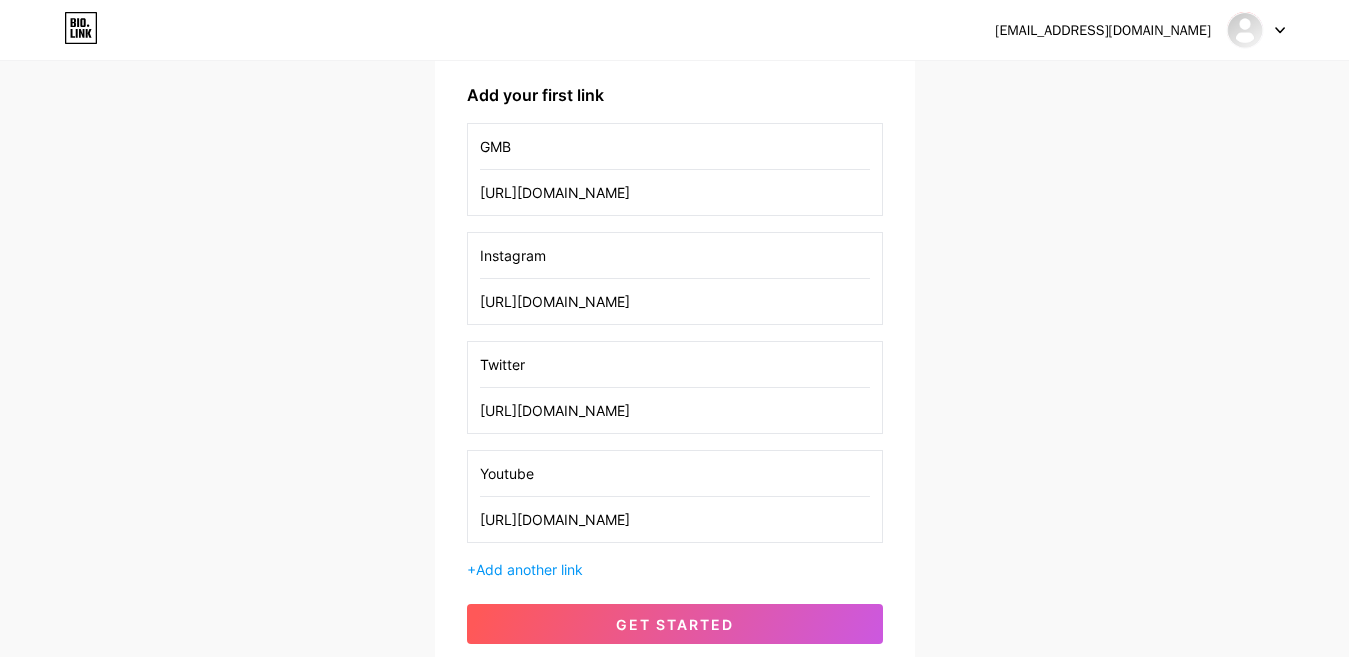scroll, scrollTop: 463, scrollLeft: 0, axis: vertical 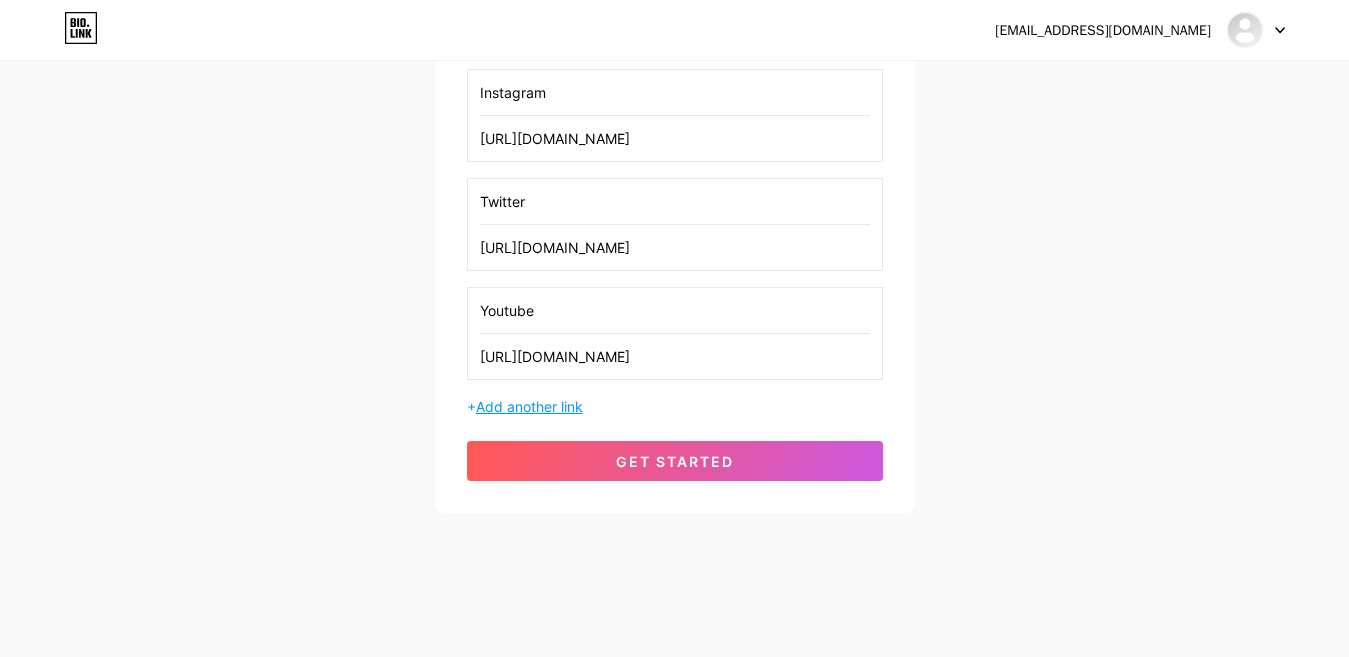type on "Youtube" 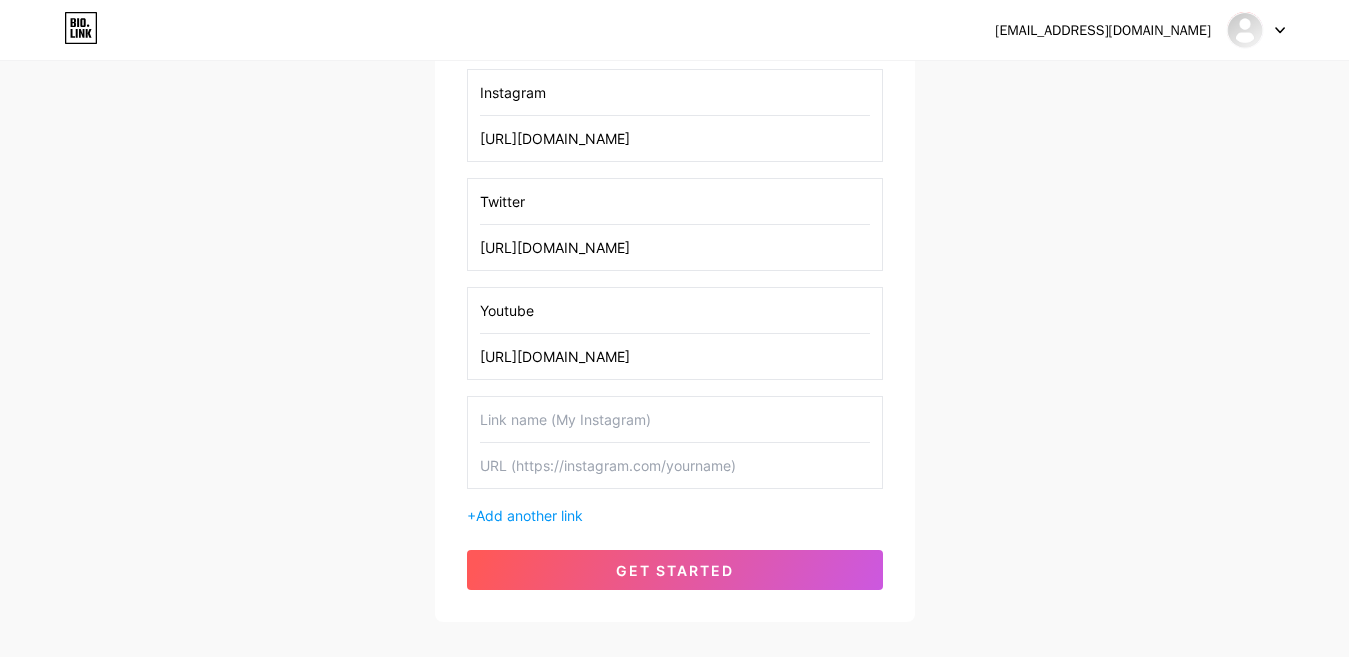 click at bounding box center [675, 465] 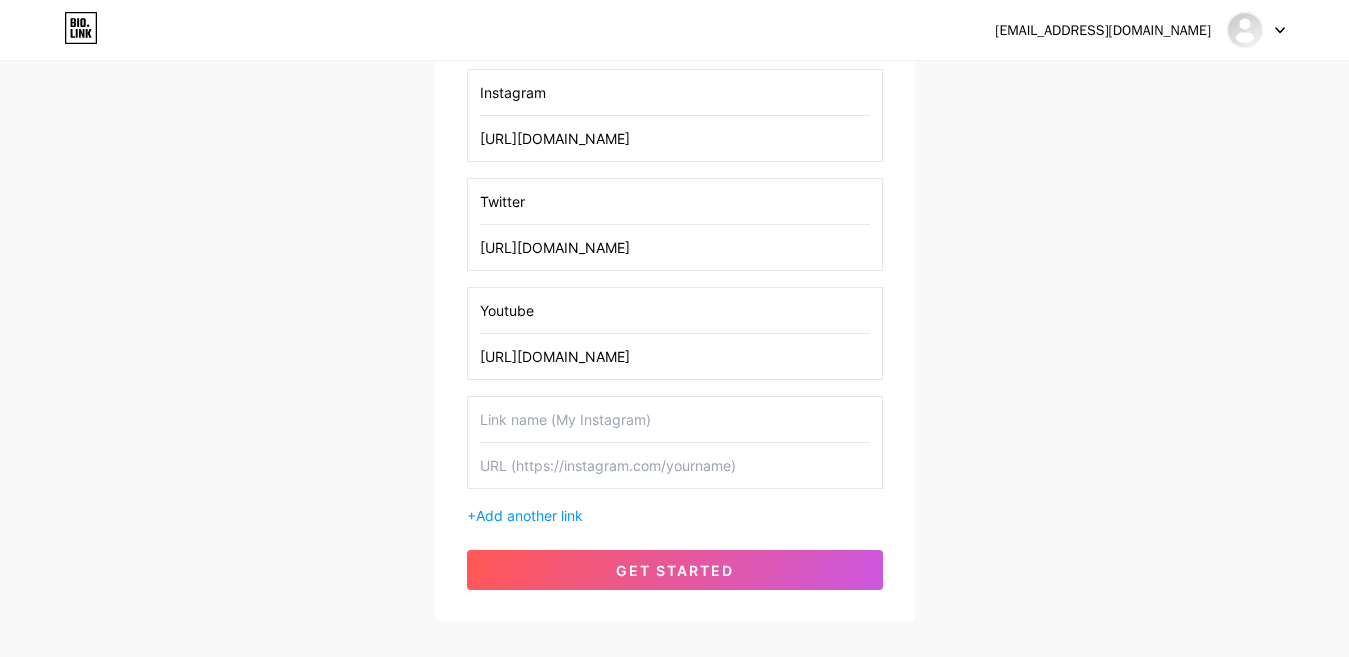 paste on "[URL][DOMAIN_NAME]" 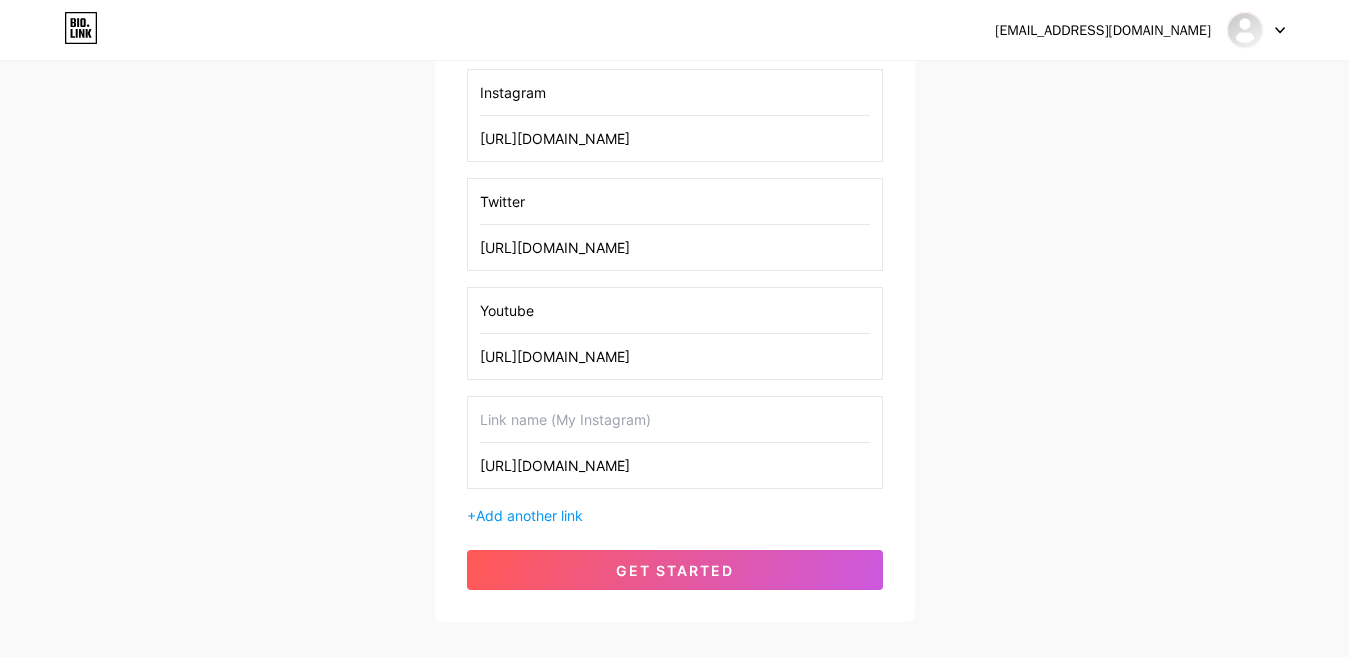 type on "[URL][DOMAIN_NAME]" 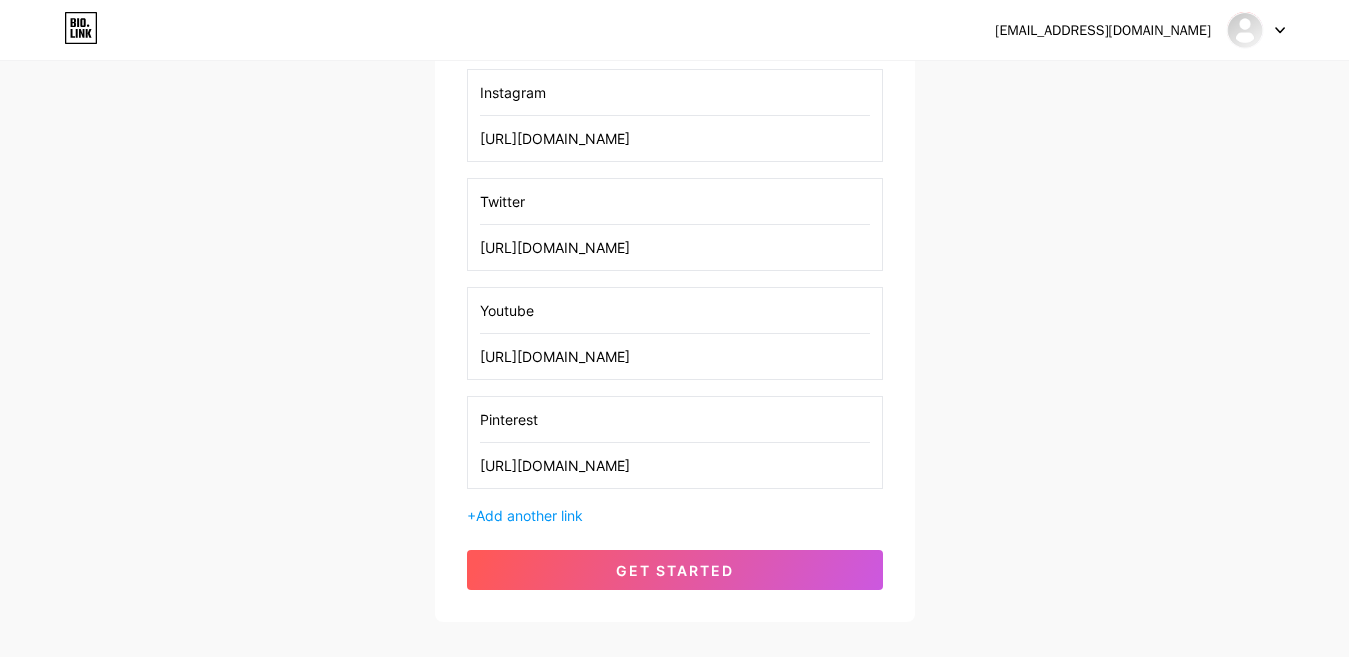 type on "Pinterest" 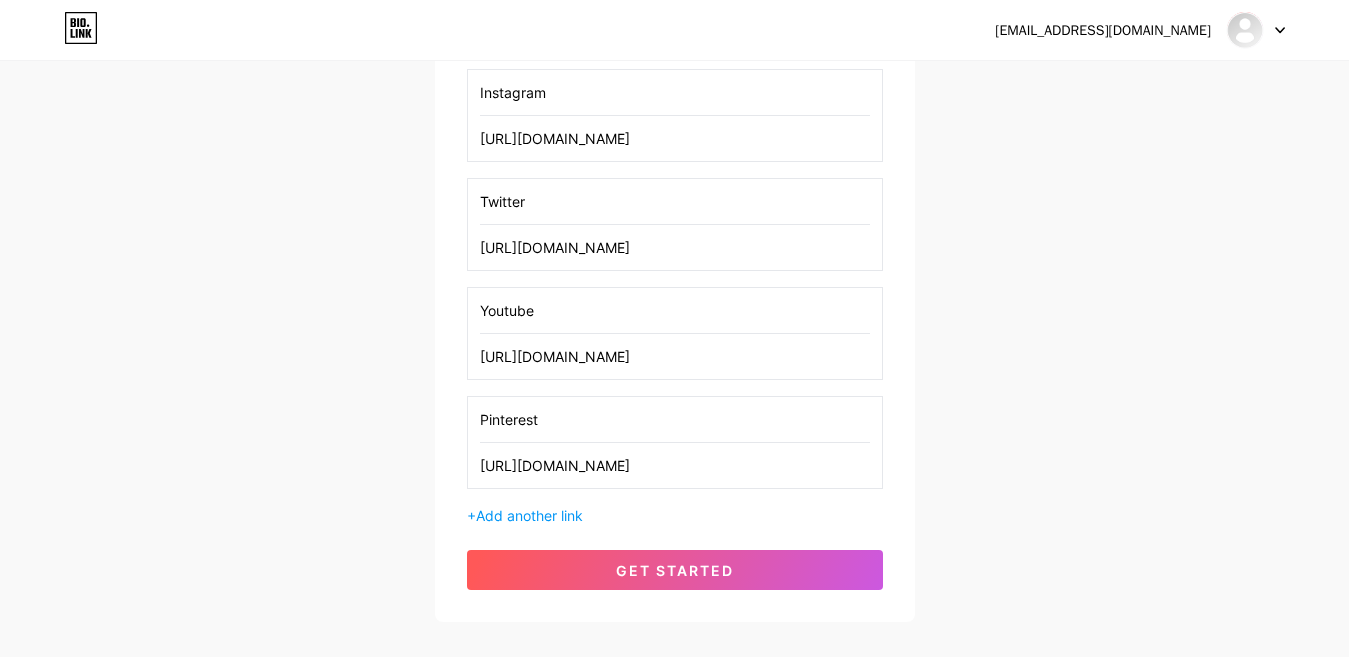 click on "GMB   [URL][DOMAIN_NAME]   Instagram   [URL][DOMAIN_NAME]   Twitter   [URL][DOMAIN_NAME]   Youtube   [URL][DOMAIN_NAME]   Pinterest   [URL][DOMAIN_NAME]
+  Add another link" at bounding box center (675, 243) 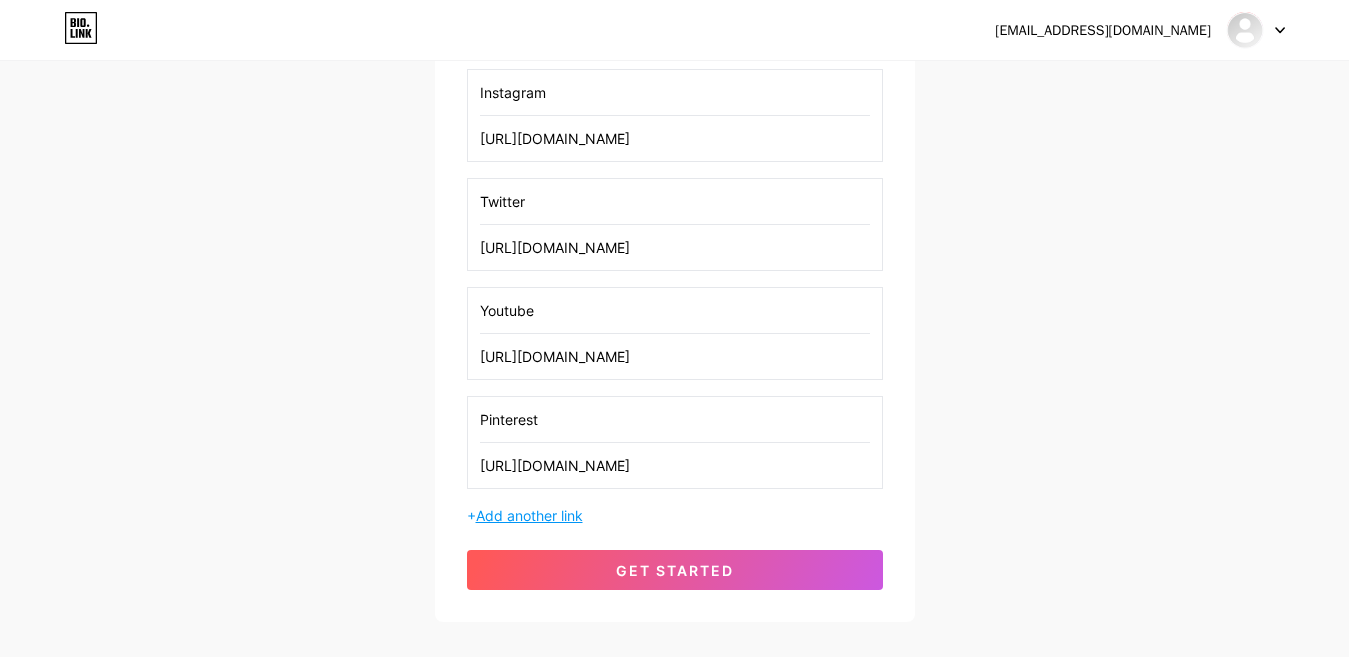 click on "Add another link" at bounding box center [529, 515] 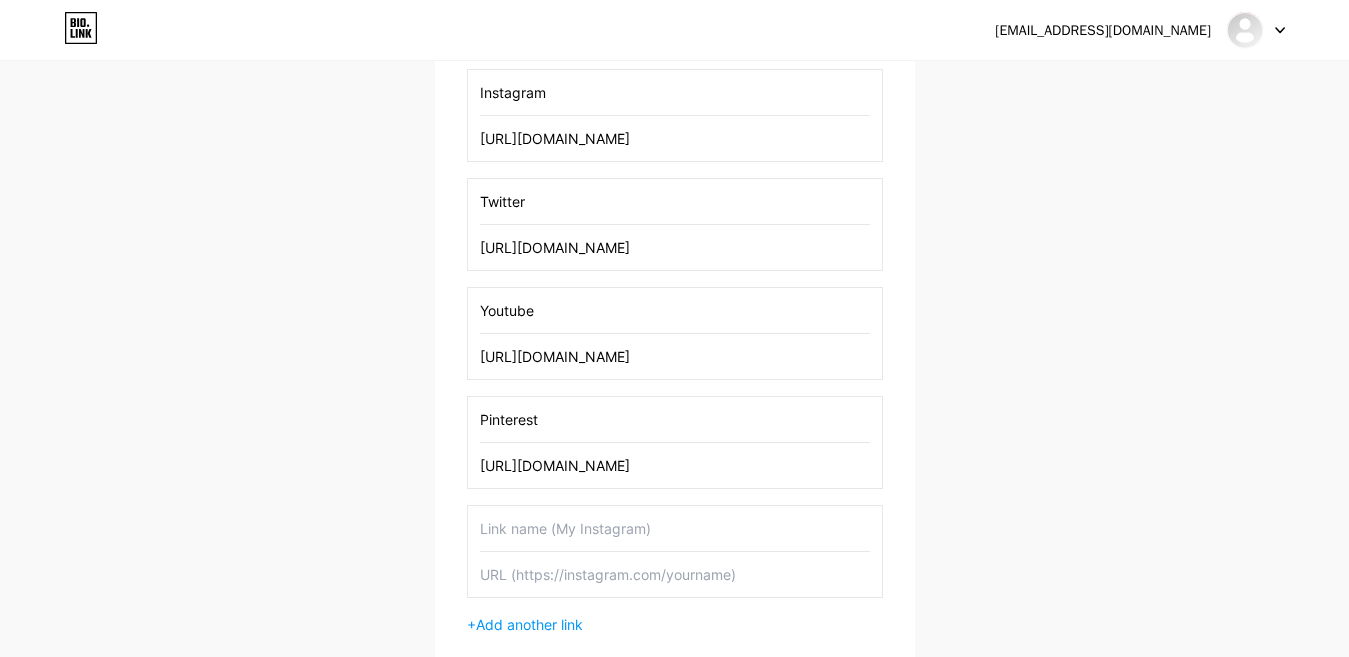 click at bounding box center (675, 574) 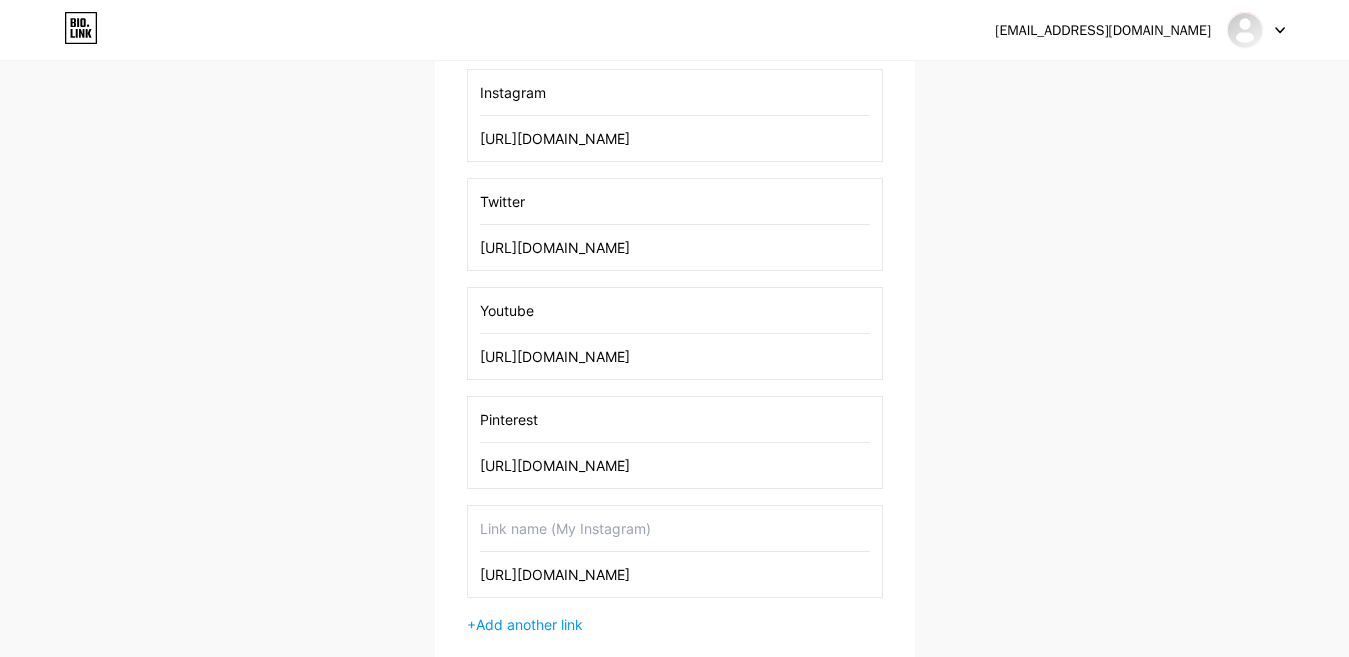 type on "[URL][DOMAIN_NAME]" 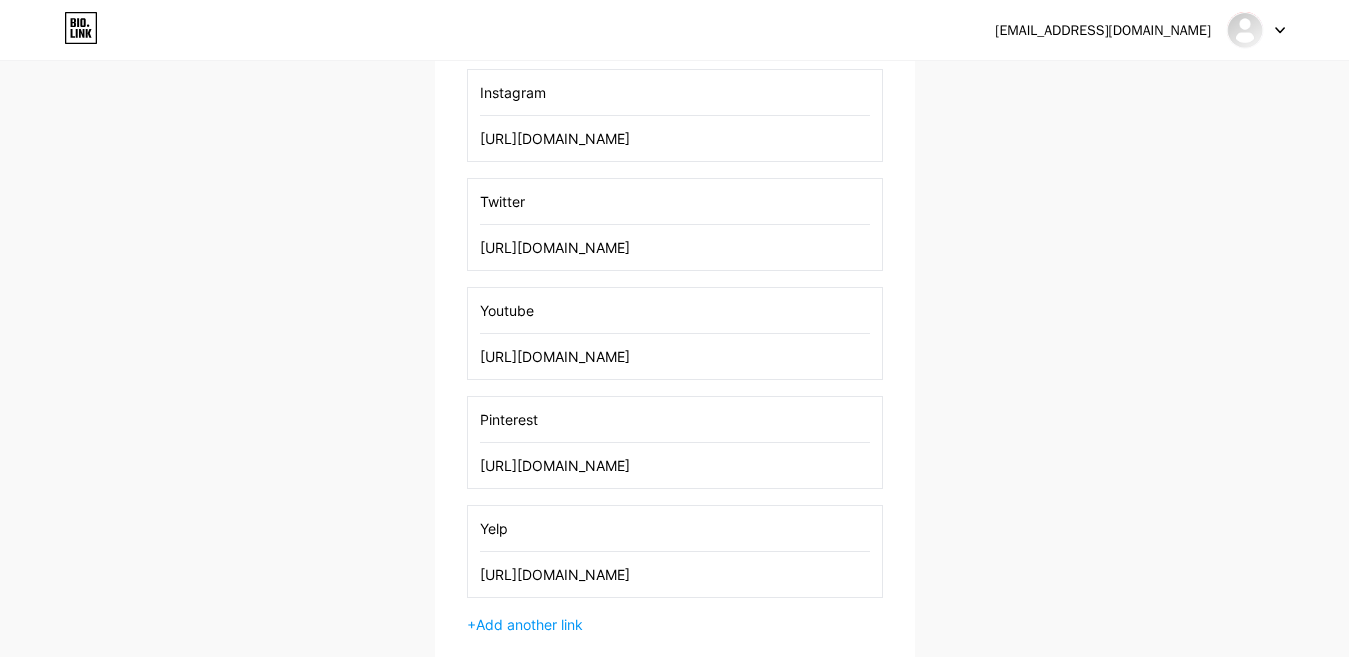 scroll, scrollTop: 563, scrollLeft: 0, axis: vertical 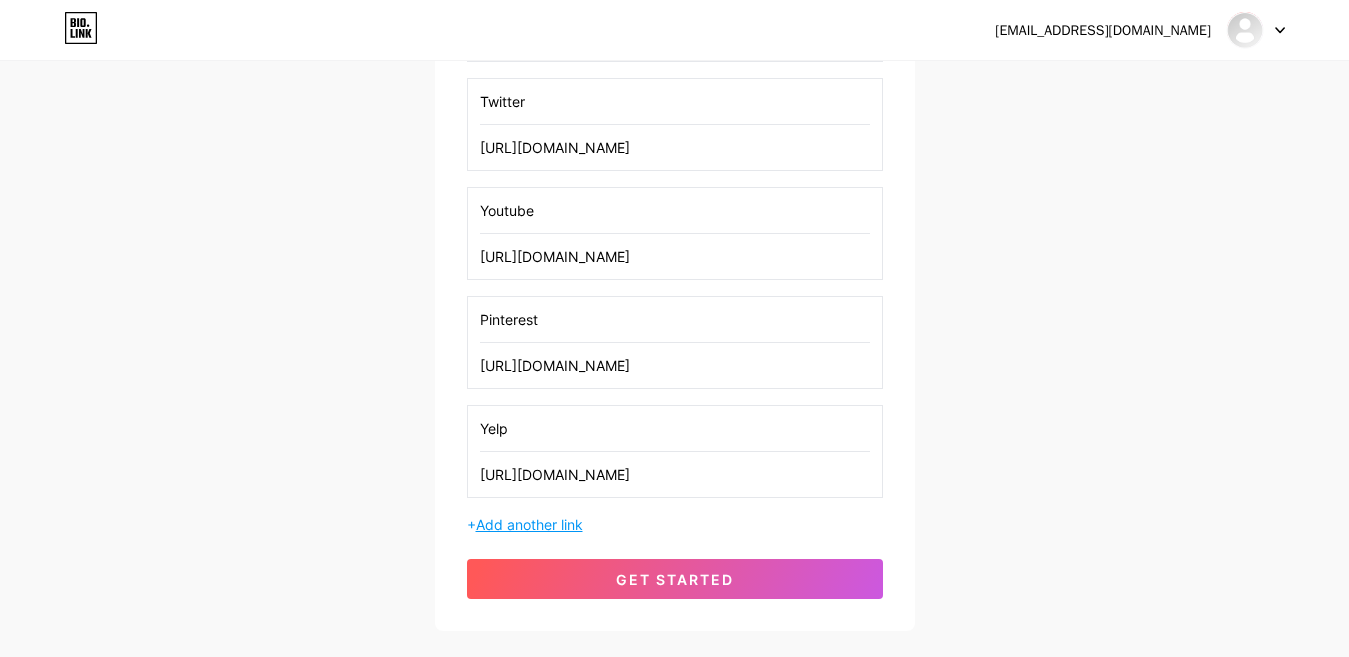 type on "Yelp" 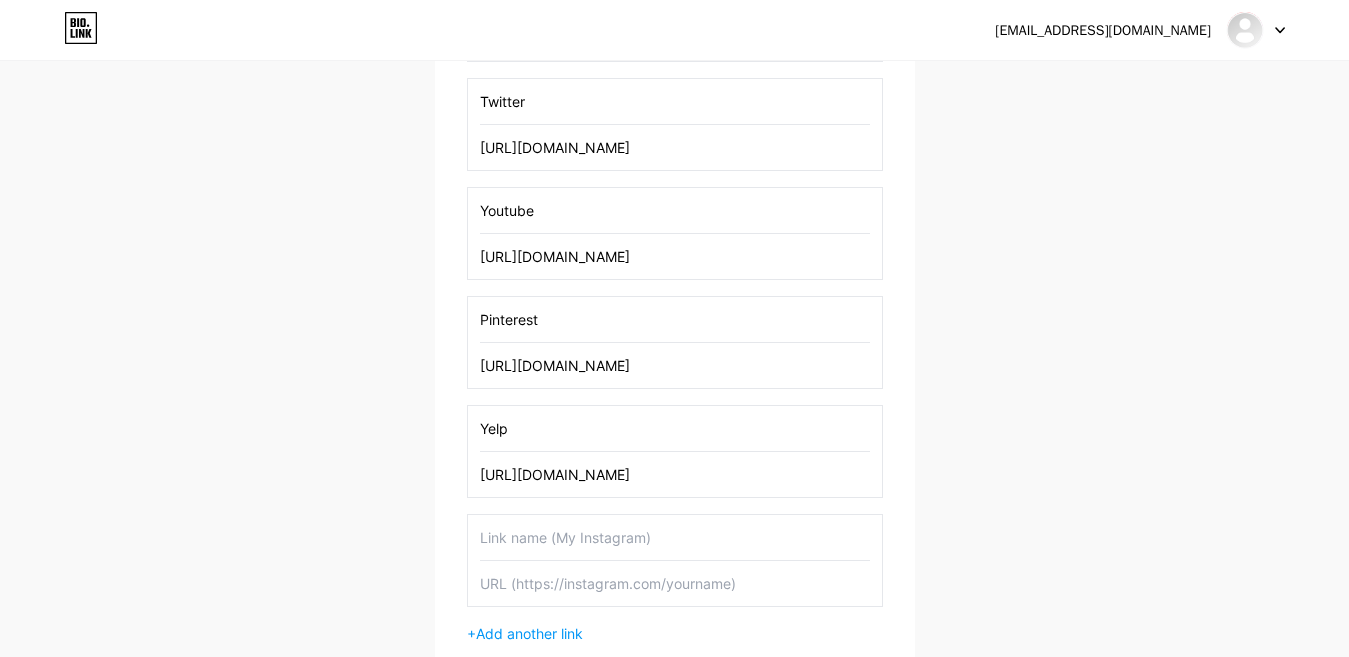 click at bounding box center (675, 583) 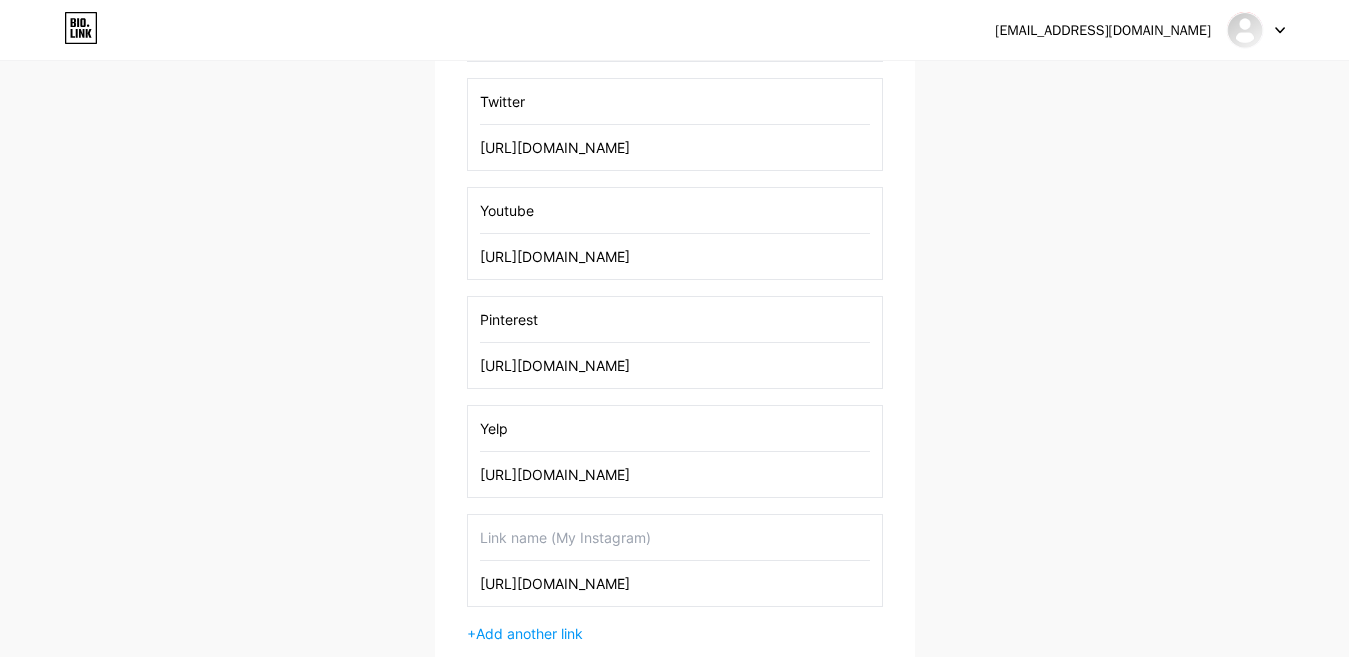 type on "[URL][DOMAIN_NAME]" 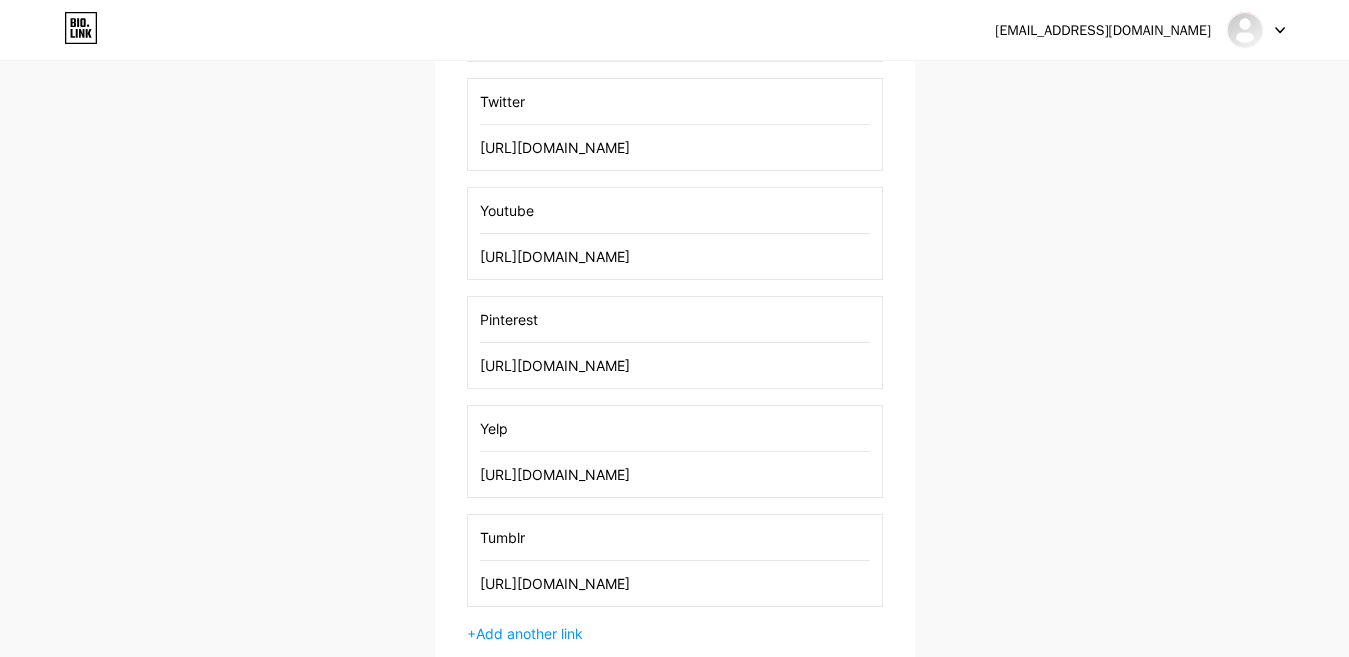 scroll, scrollTop: 790, scrollLeft: 0, axis: vertical 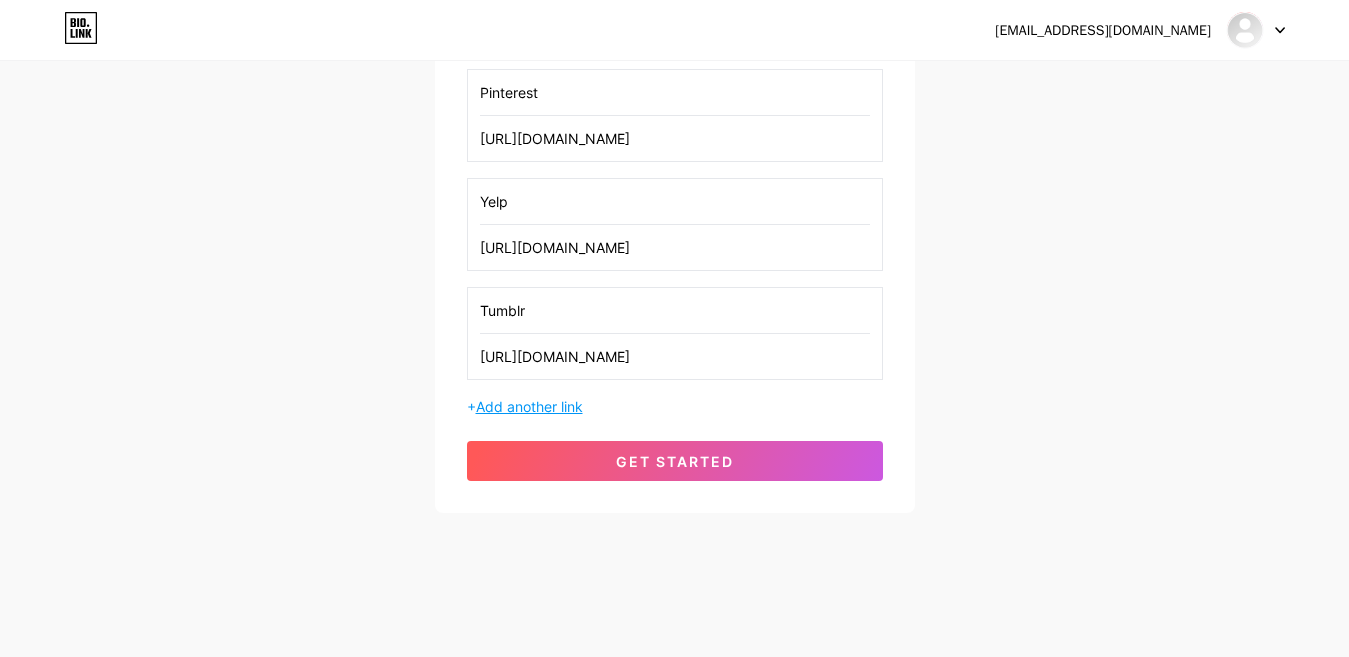 type on "Tumblr" 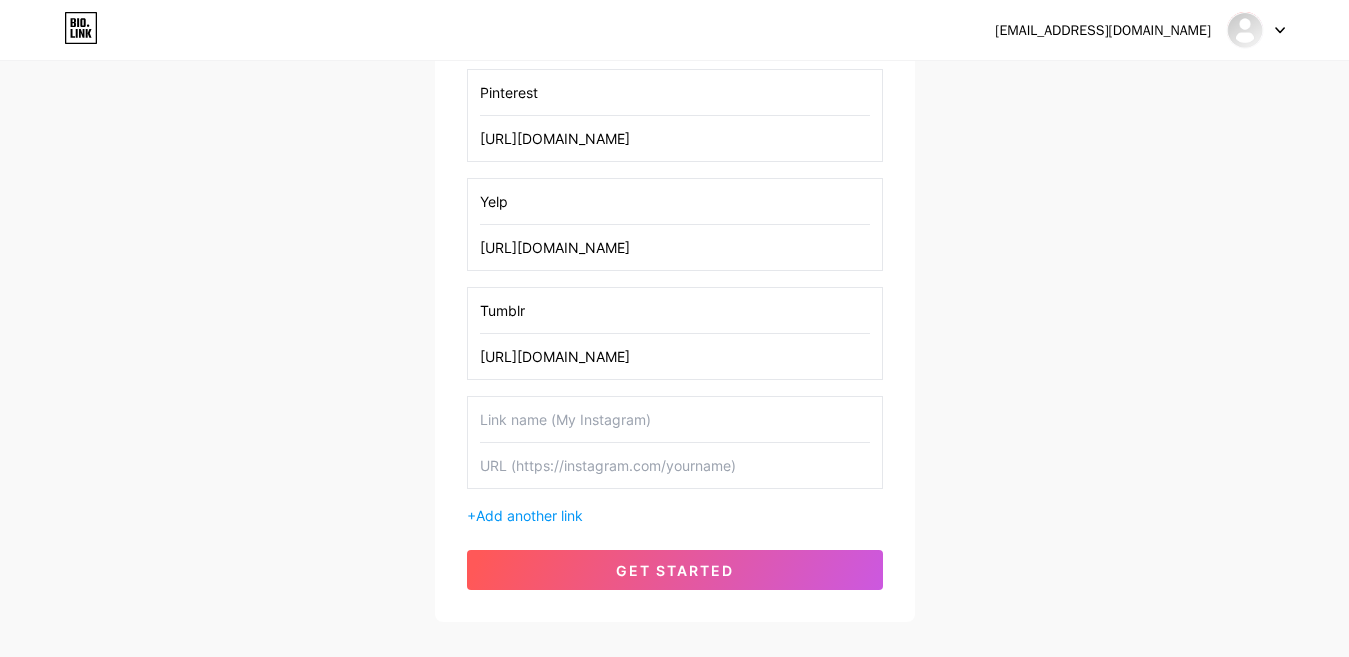 click at bounding box center (675, 465) 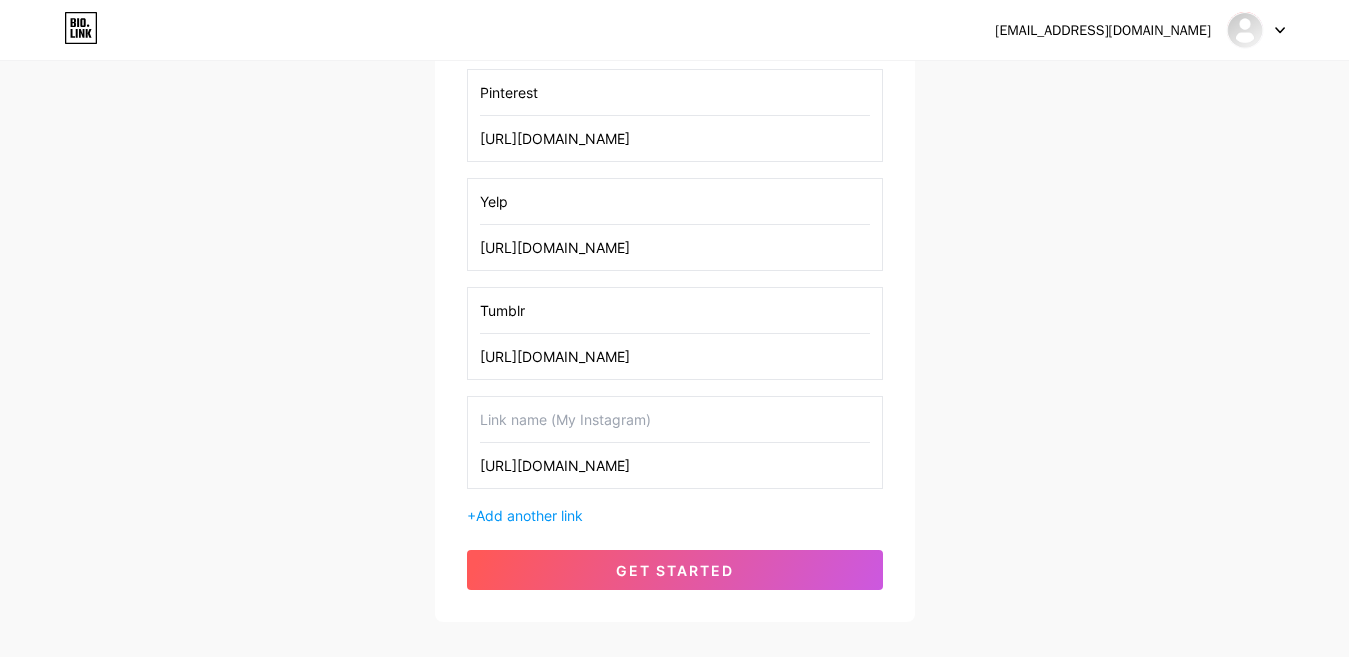 type on "[URL][DOMAIN_NAME]" 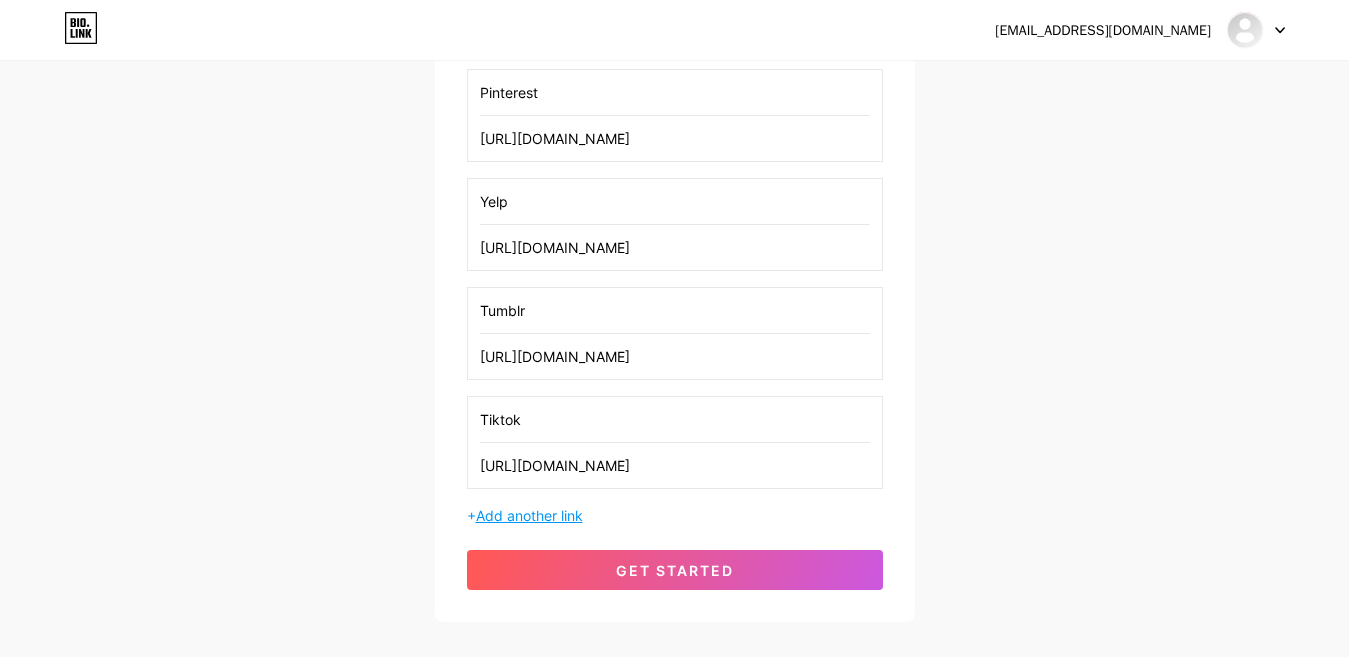 type on "Tiktok" 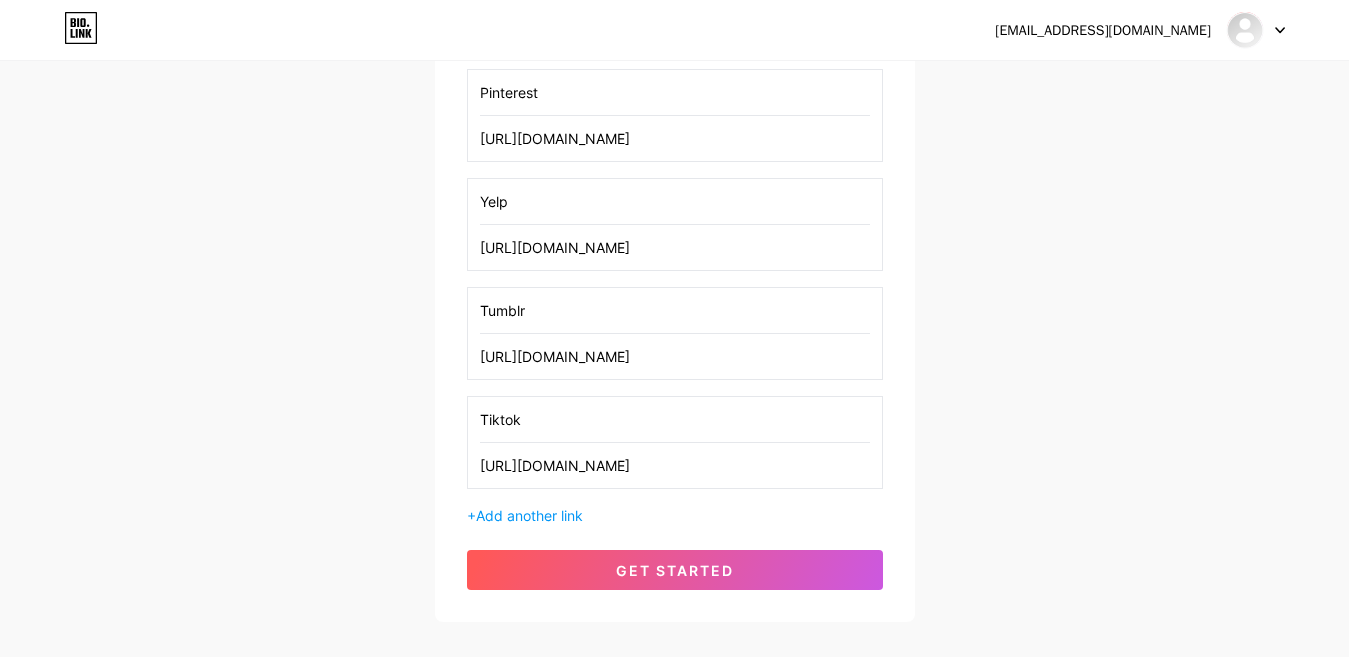 click on "+  Add another link" at bounding box center (675, 515) 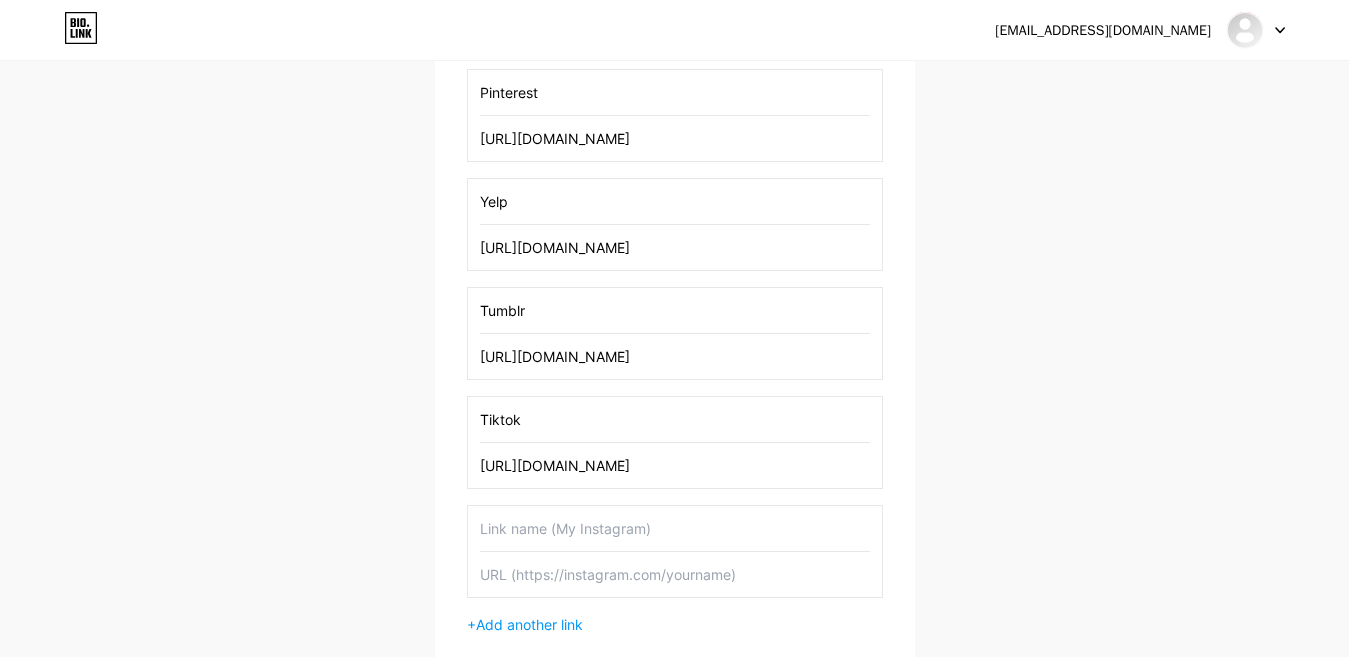 drag, startPoint x: 560, startPoint y: 574, endPoint x: 558, endPoint y: 551, distance: 23.086792 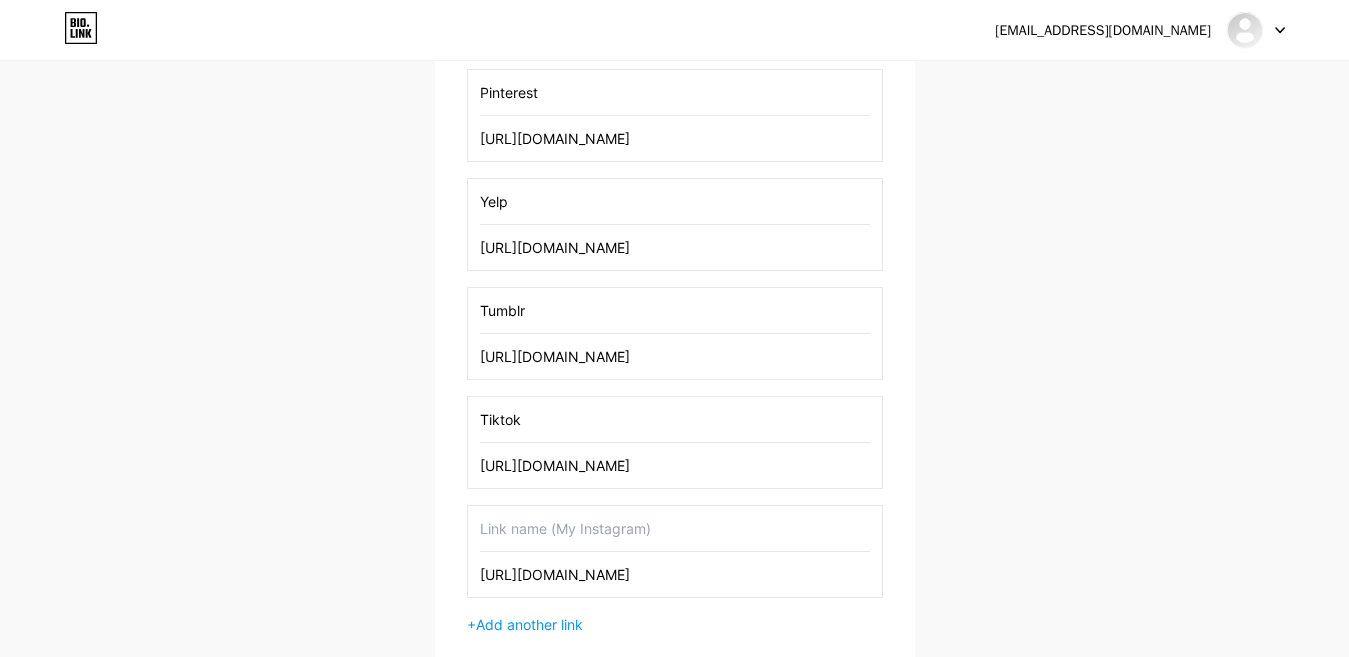 type on "[URL][DOMAIN_NAME]" 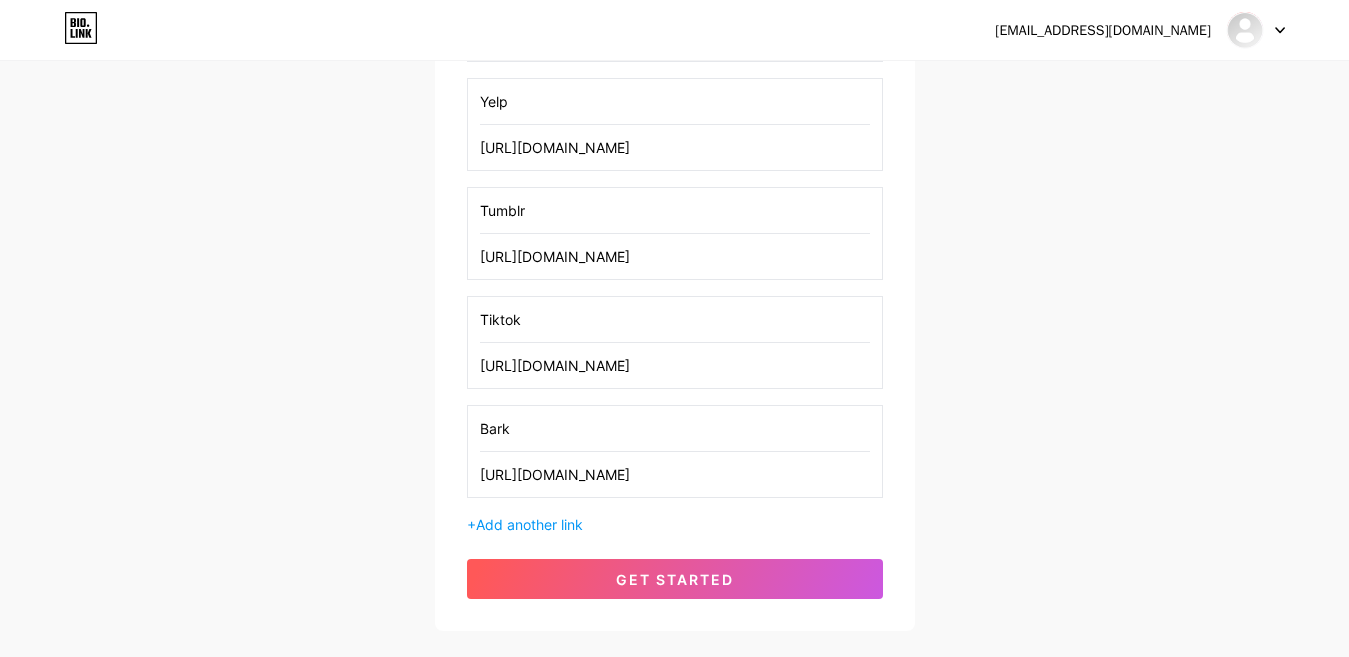 scroll, scrollTop: 1008, scrollLeft: 0, axis: vertical 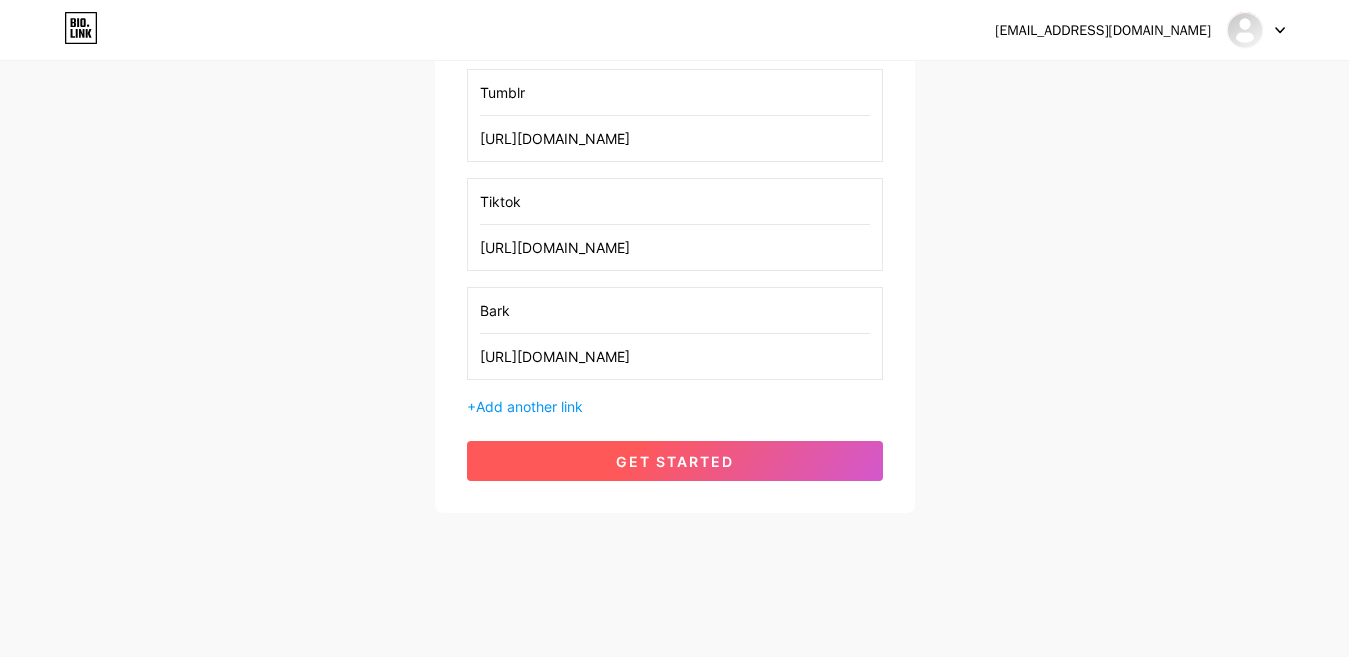 type on "Bark" 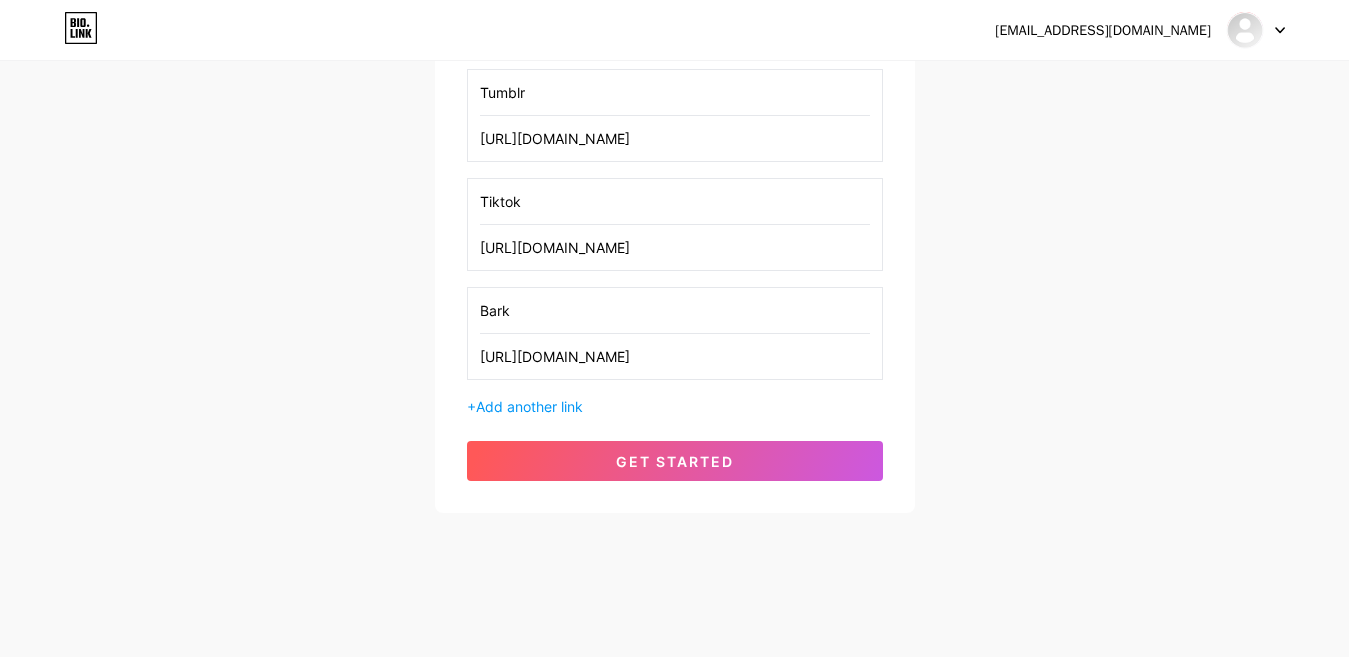 click on "get started" at bounding box center [675, 461] 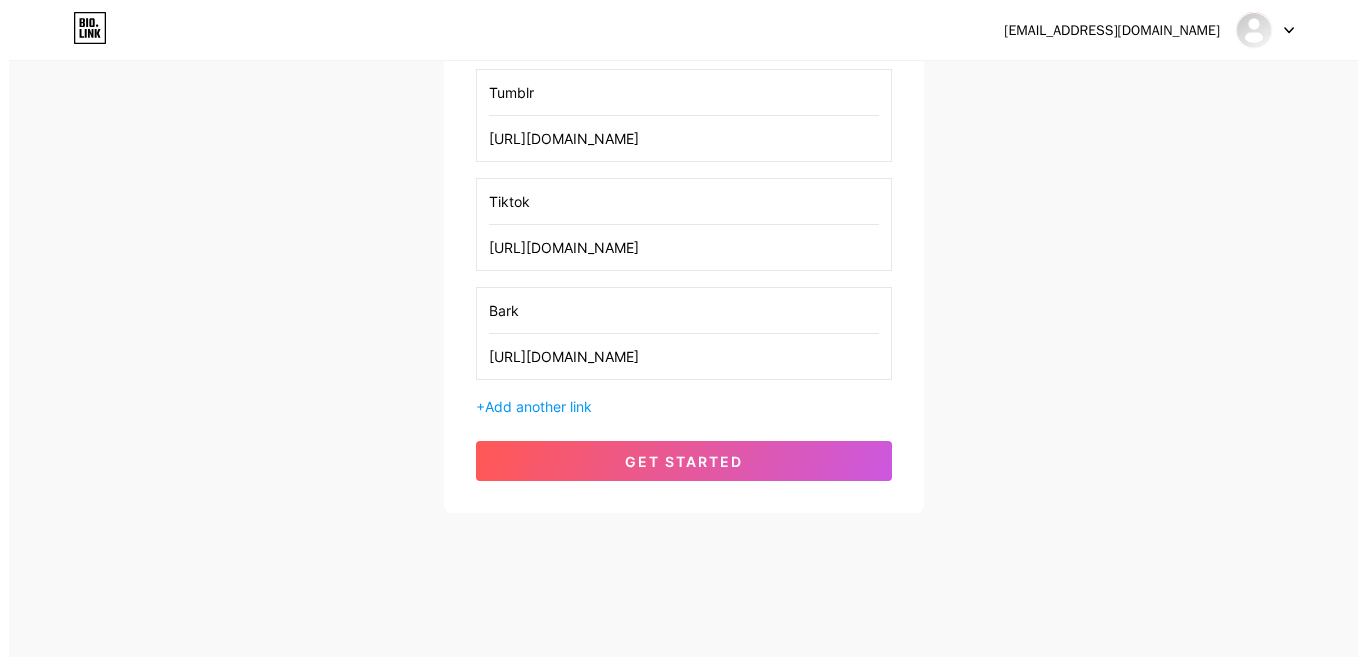 scroll, scrollTop: 0, scrollLeft: 0, axis: both 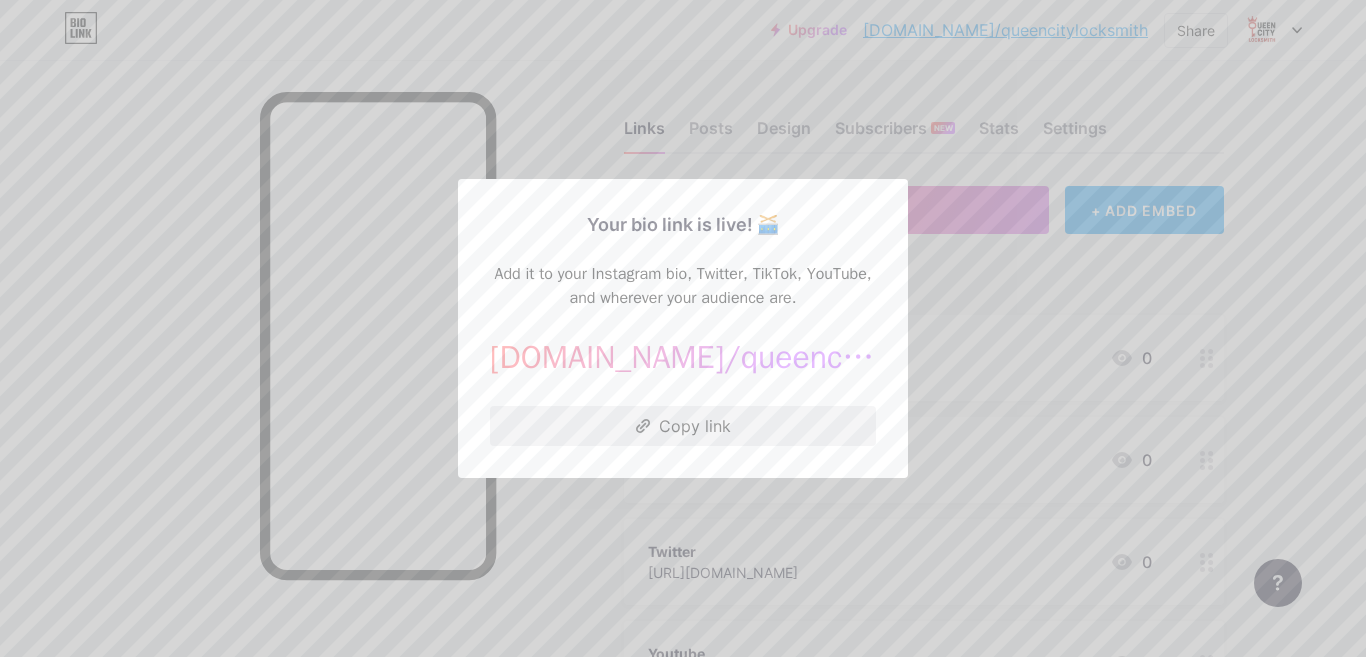 click on "Copy link" at bounding box center [683, 426] 